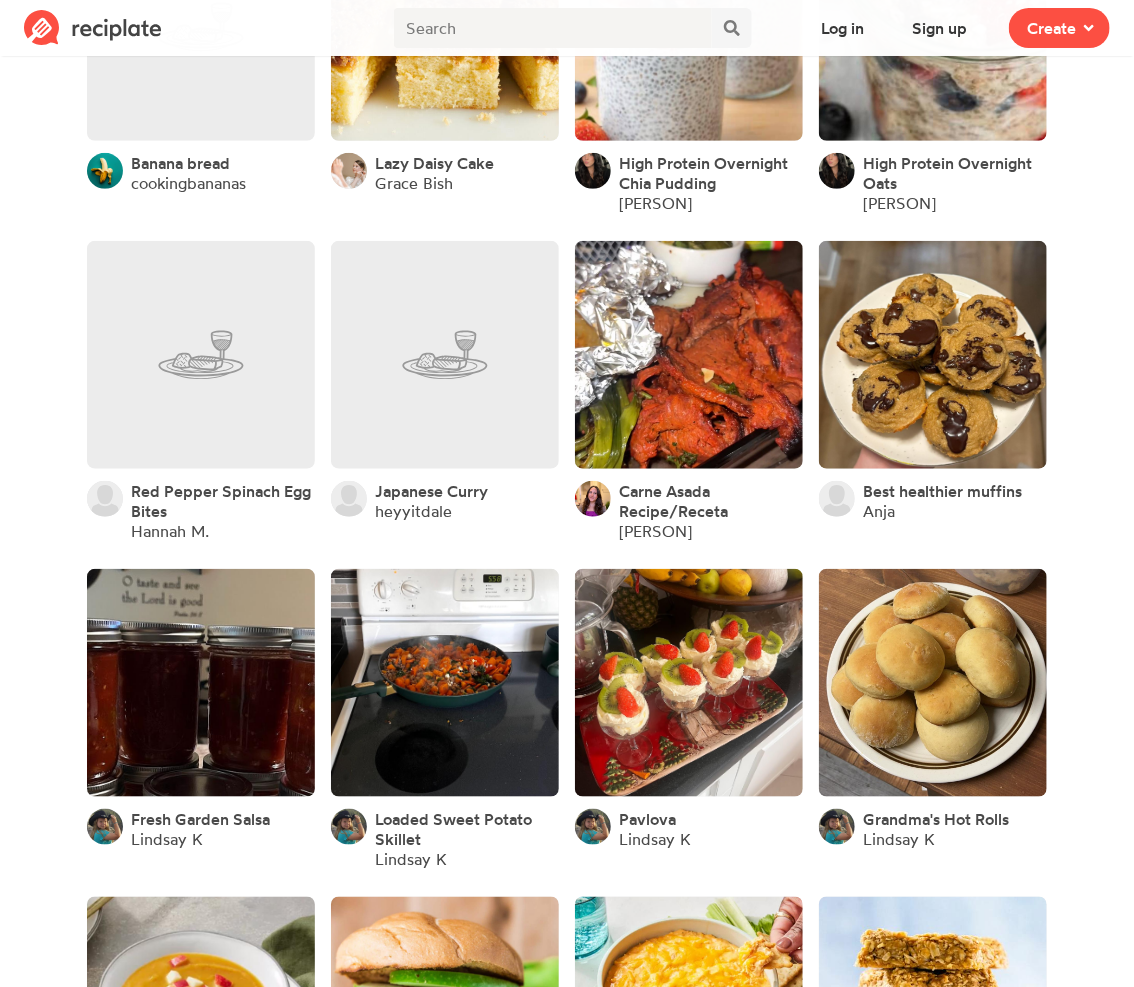 scroll, scrollTop: 13304, scrollLeft: 0, axis: vertical 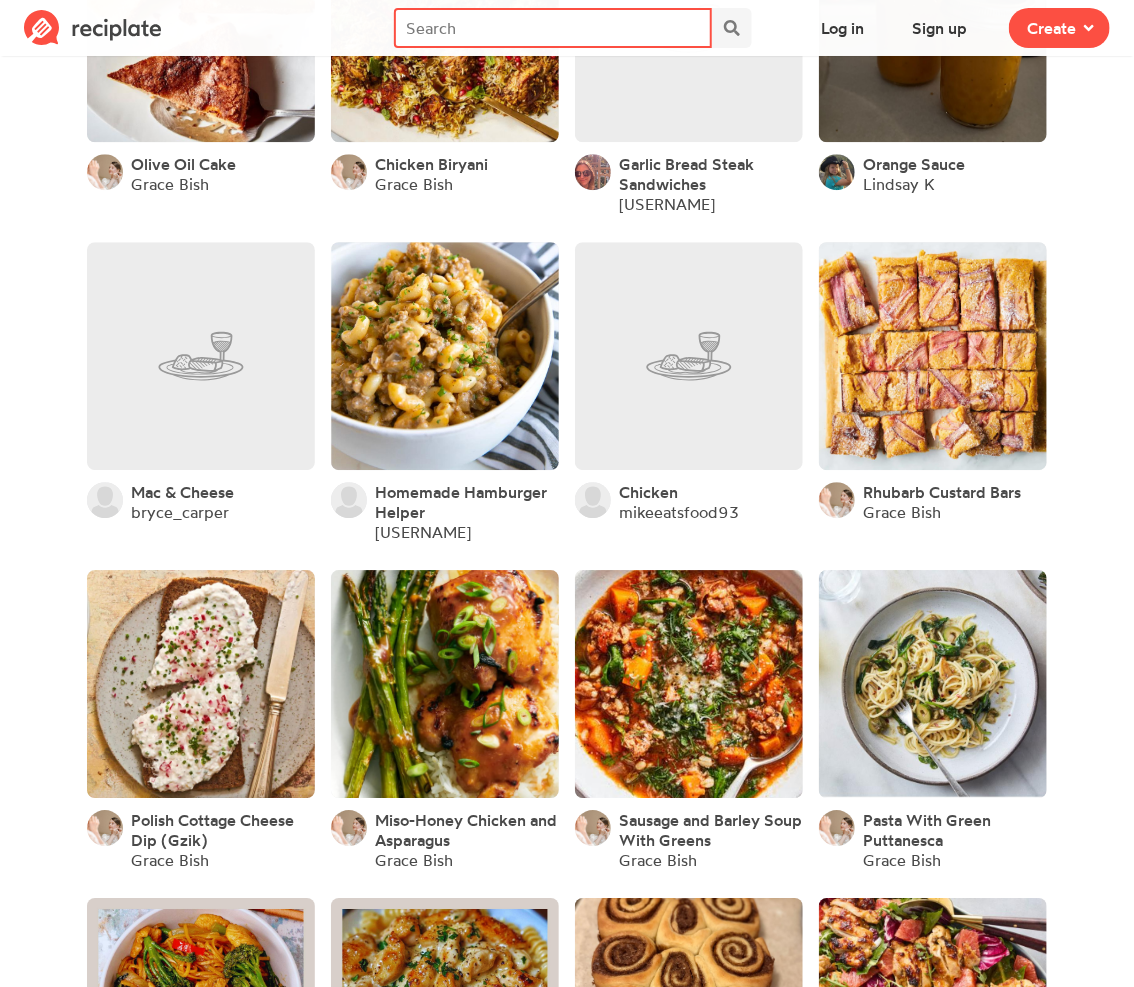 click at bounding box center (553, 28) 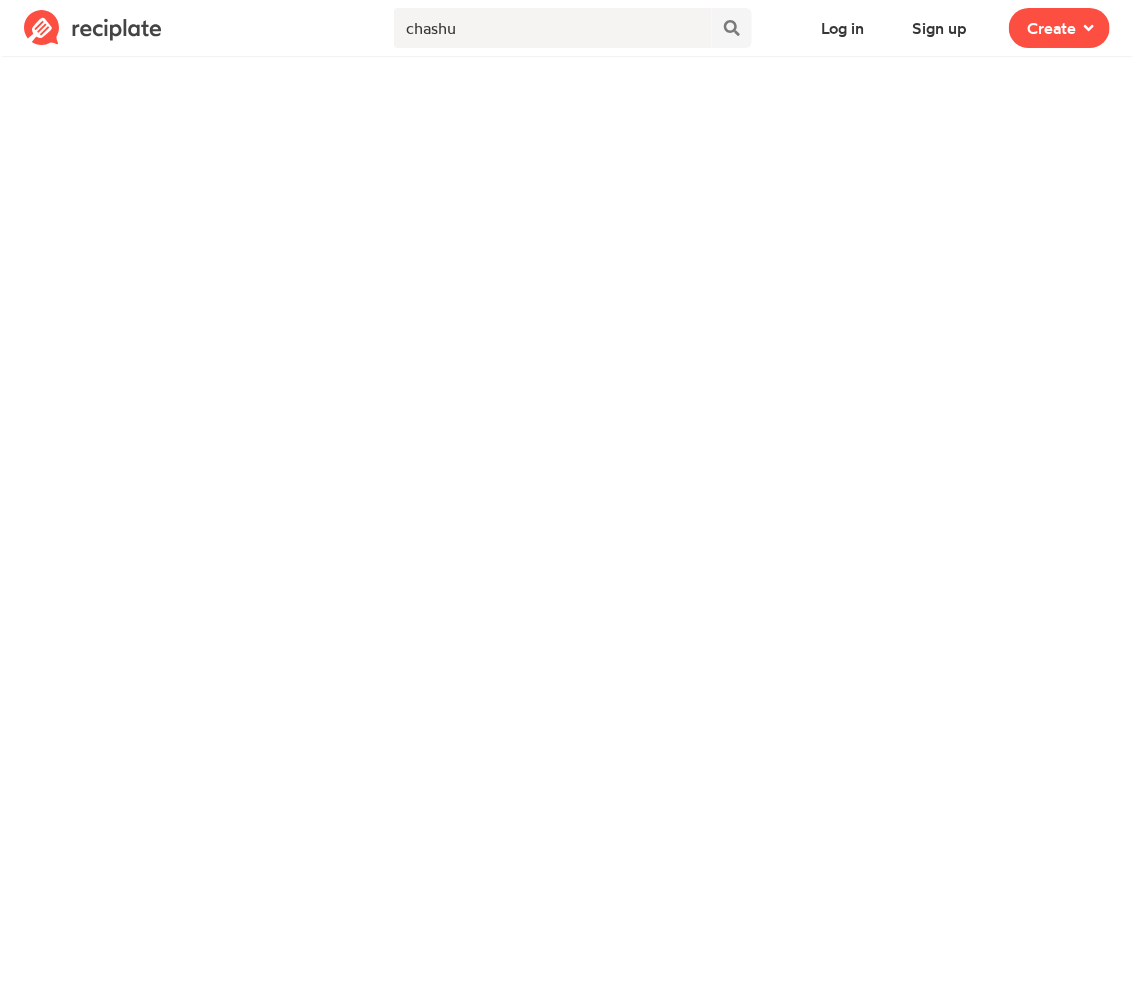 scroll, scrollTop: 0, scrollLeft: 0, axis: both 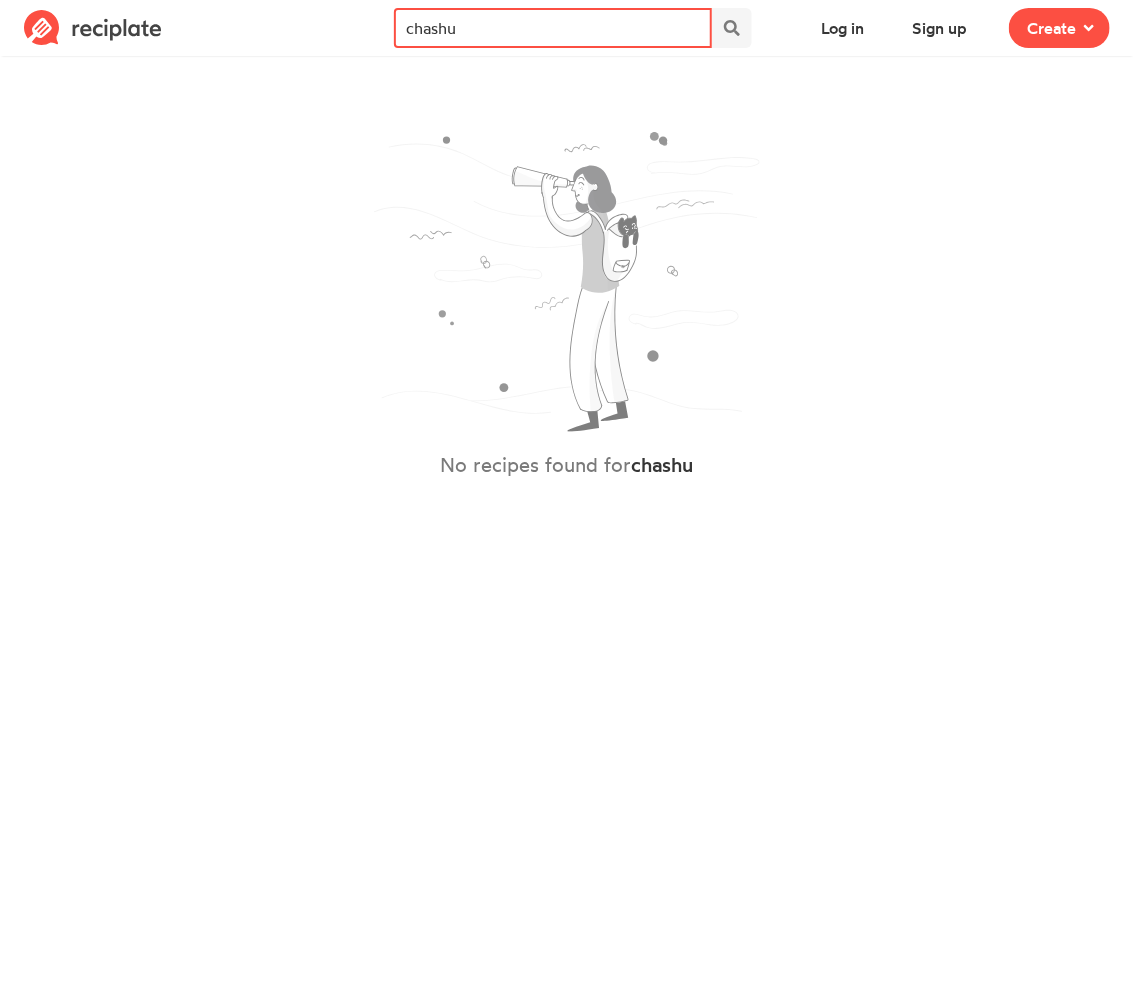 drag, startPoint x: 464, startPoint y: 43, endPoint x: 416, endPoint y: 16, distance: 55.072678 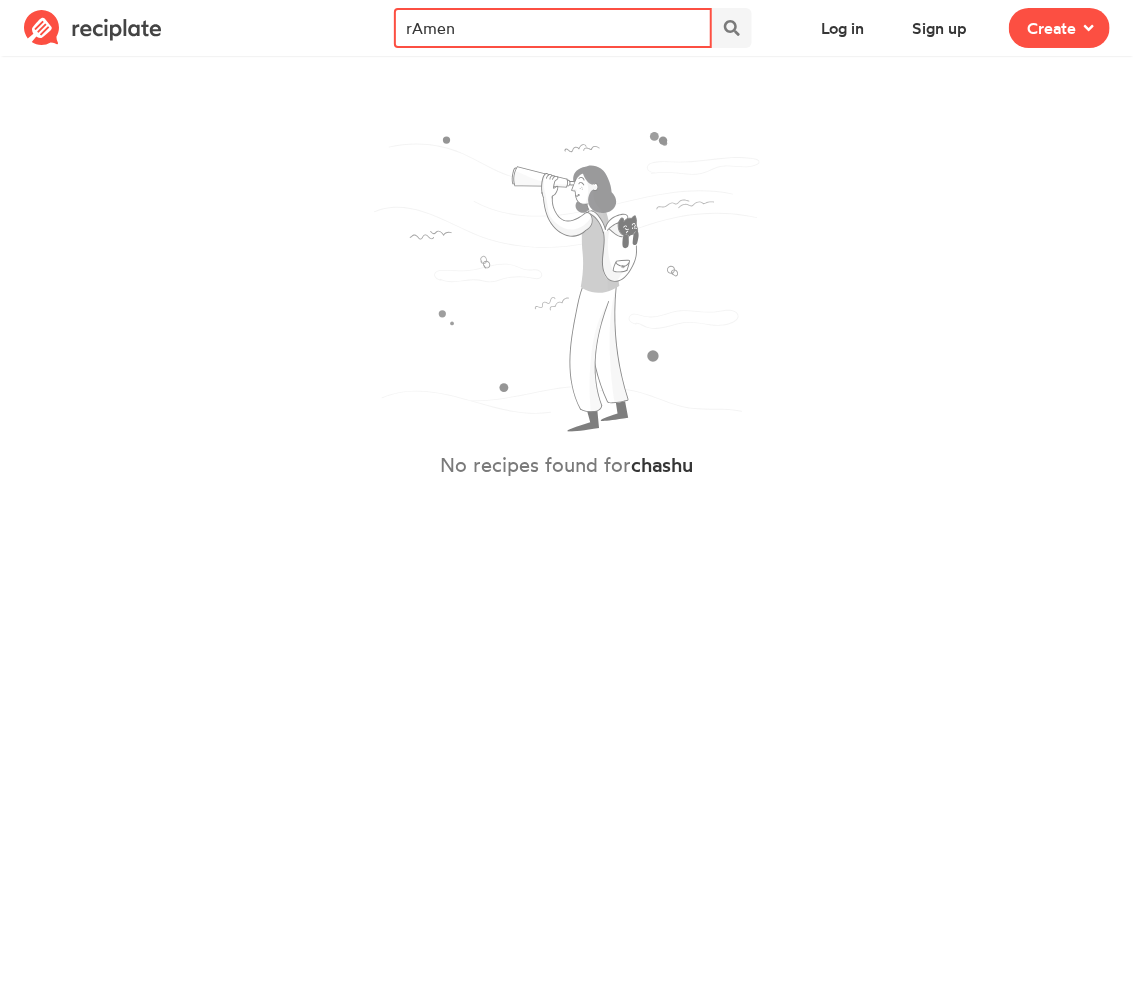 type on "rAmen" 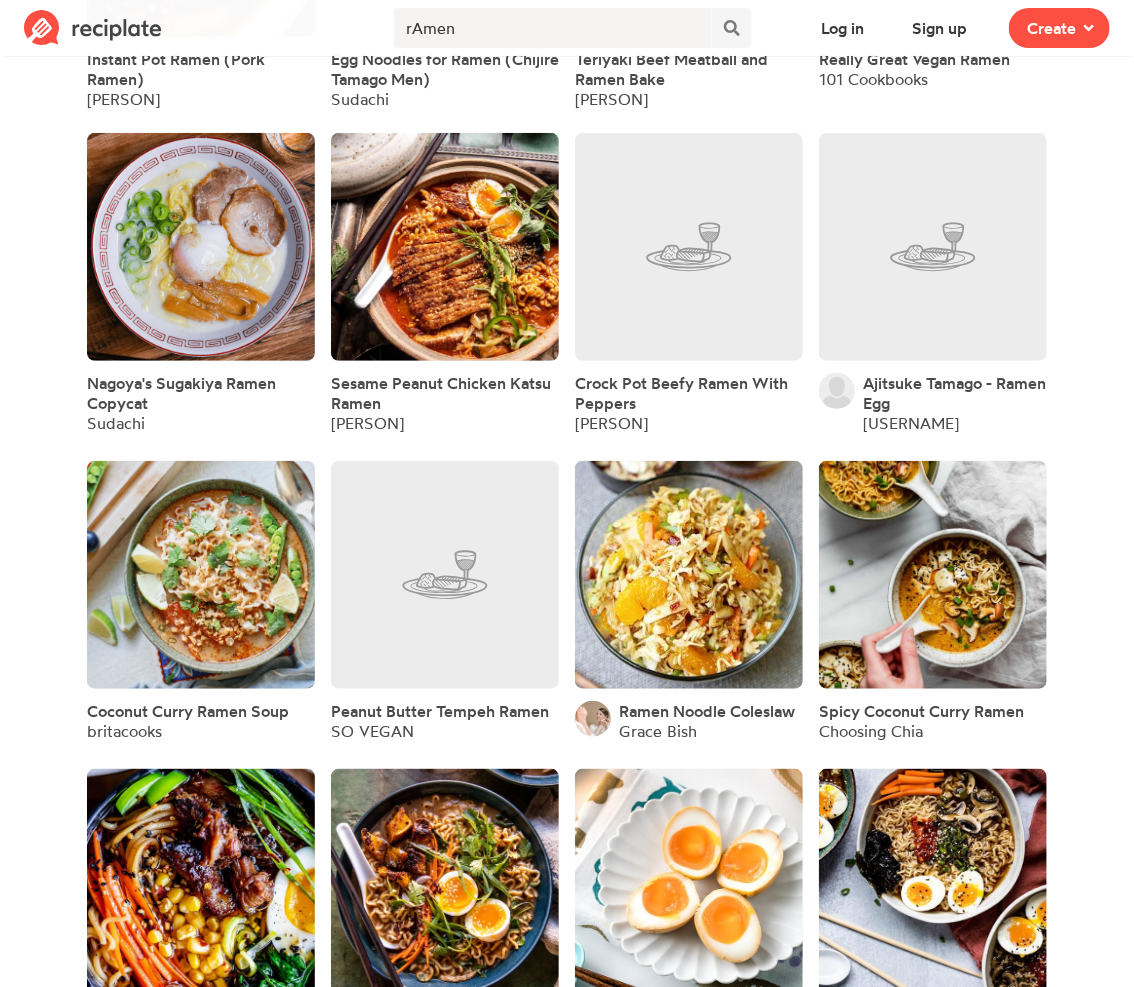 scroll, scrollTop: 333, scrollLeft: 0, axis: vertical 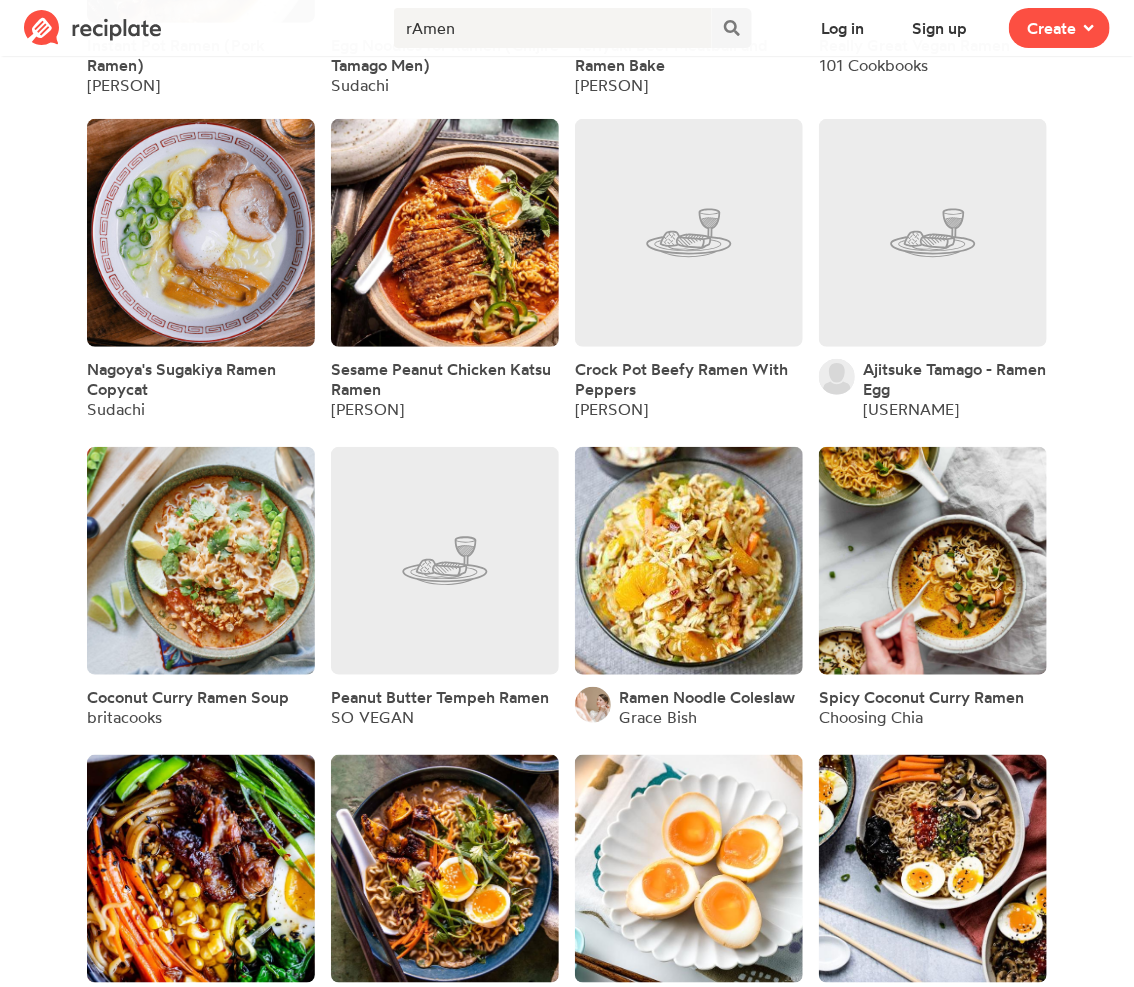 click on "Ajitsuke Tamago - Ramen Egg" at bounding box center [954, 379] 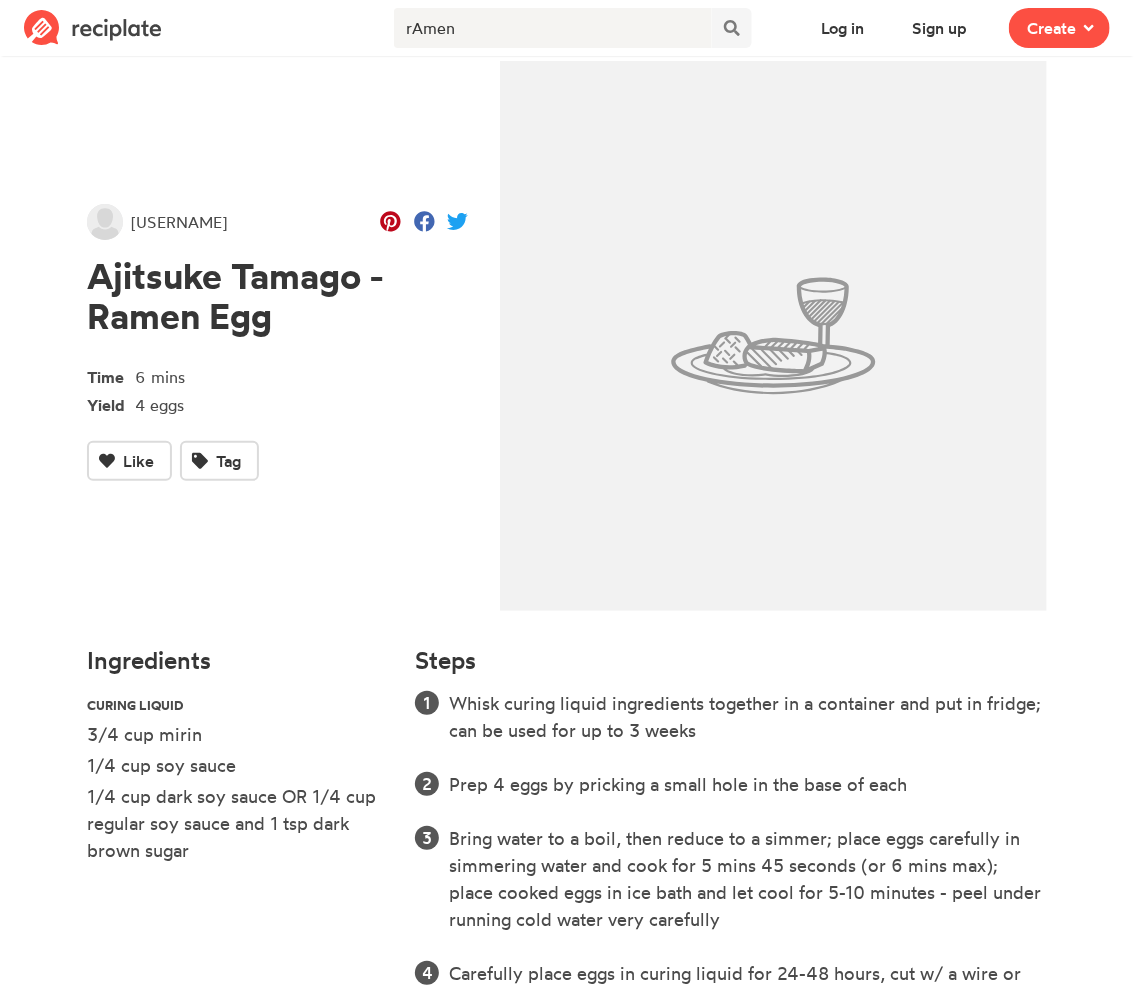 scroll, scrollTop: 111, scrollLeft: 0, axis: vertical 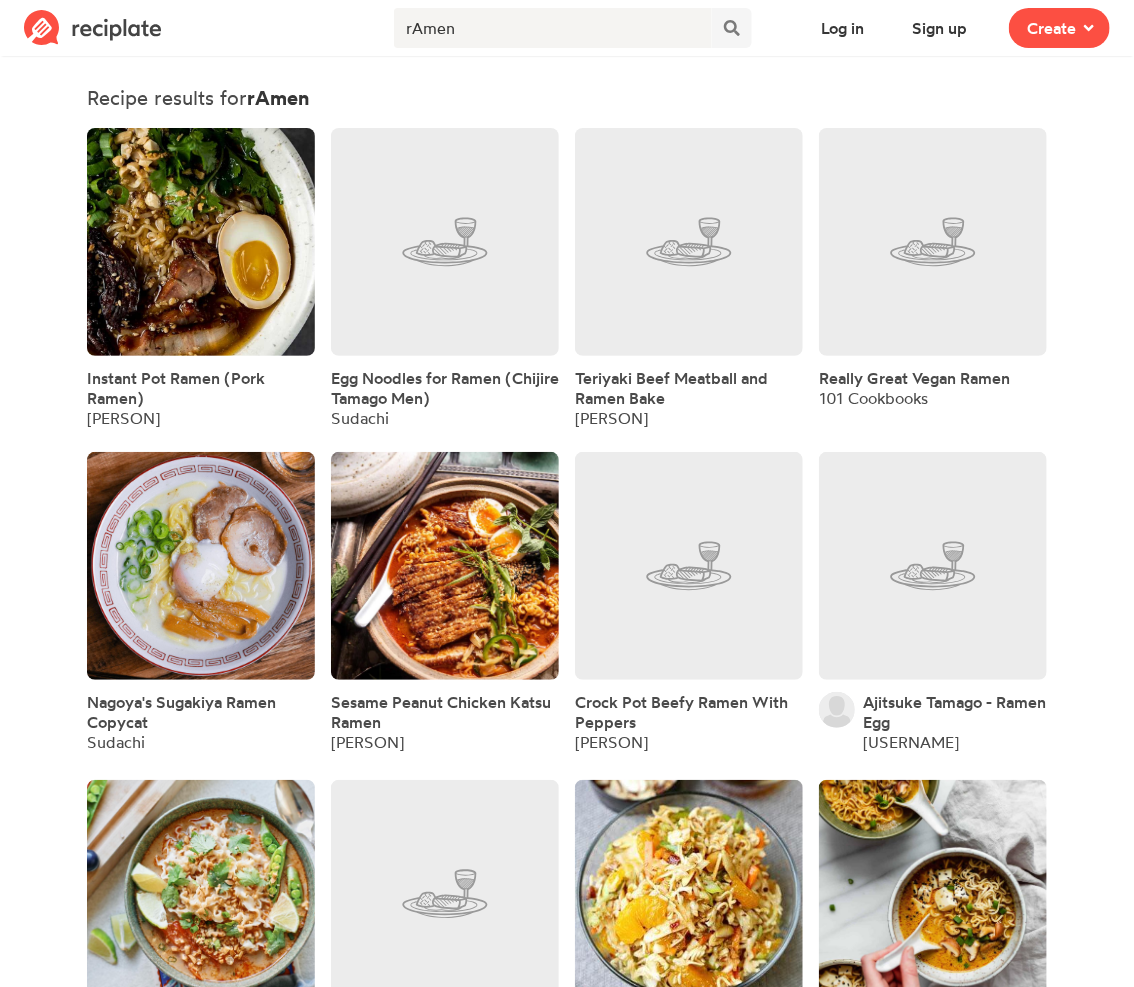 click at bounding box center [201, 242] 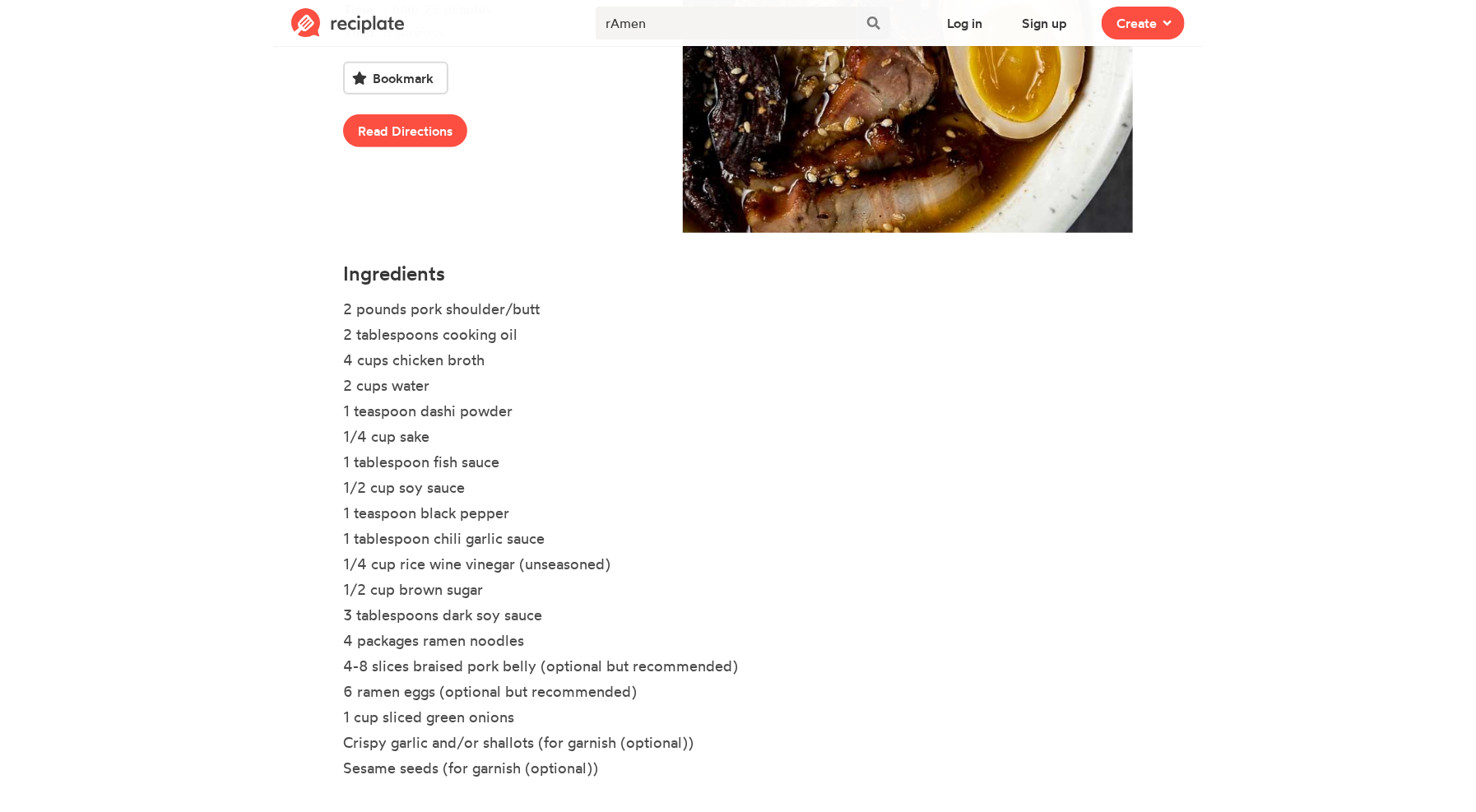 scroll, scrollTop: 298, scrollLeft: 0, axis: vertical 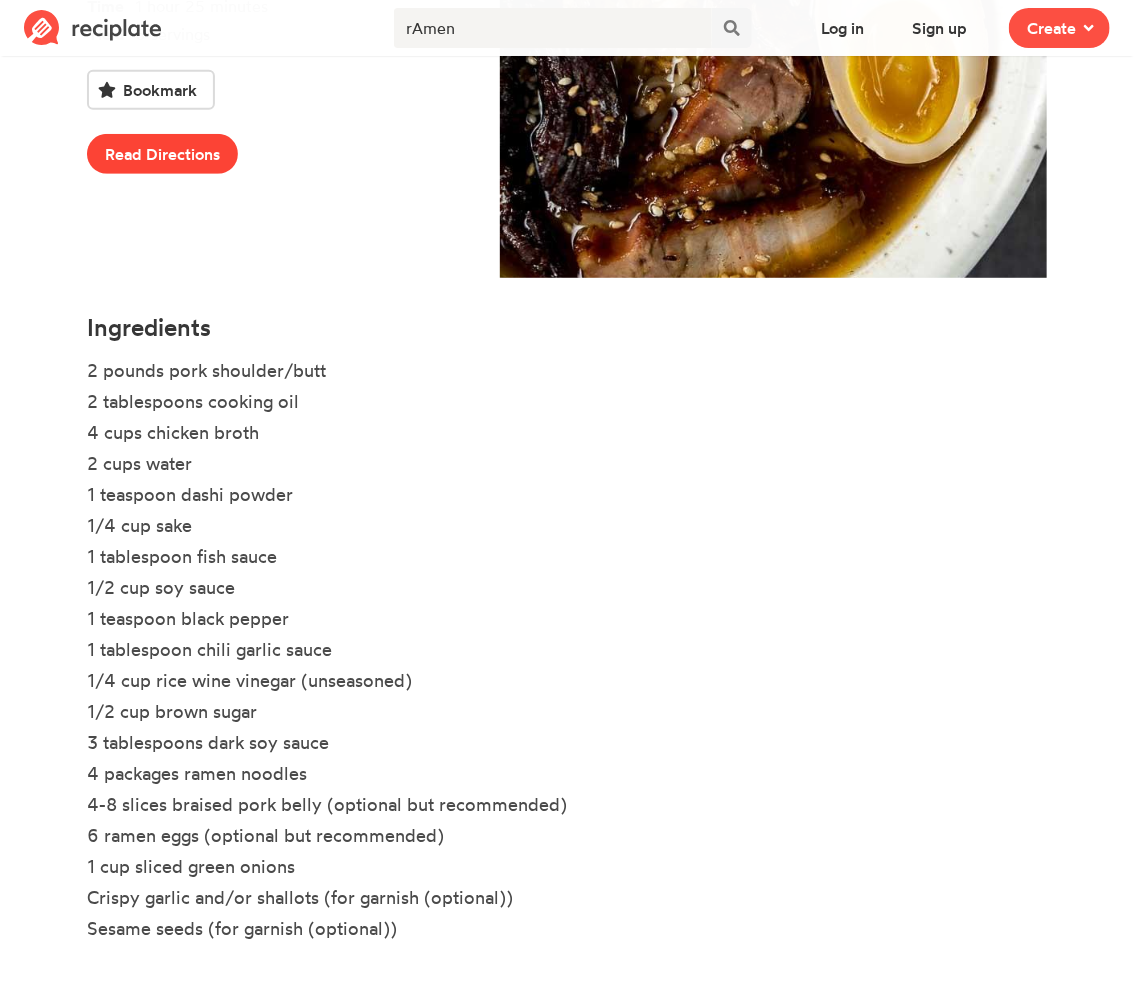 click on "Read Directions" at bounding box center [162, 154] 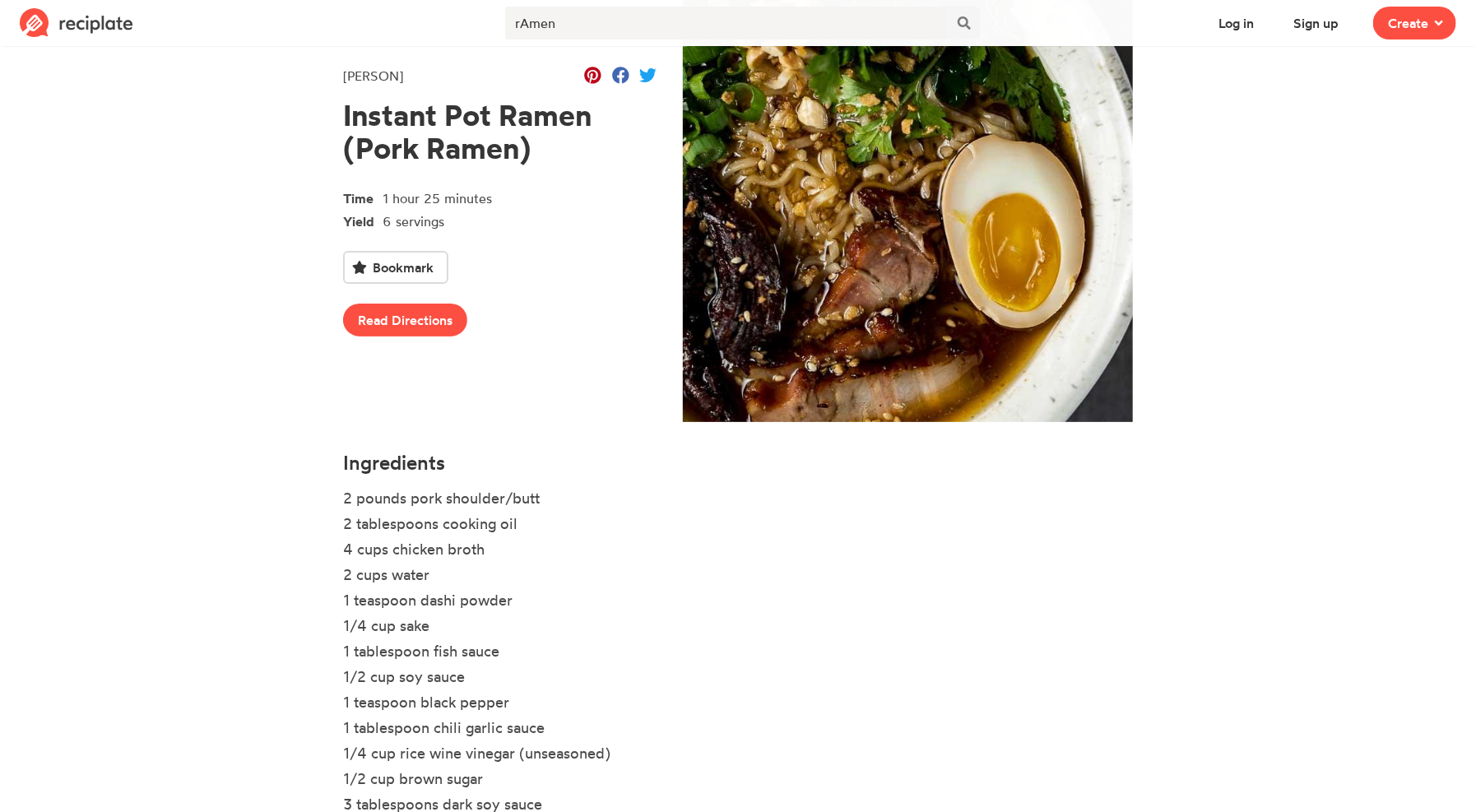 scroll, scrollTop: 0, scrollLeft: 0, axis: both 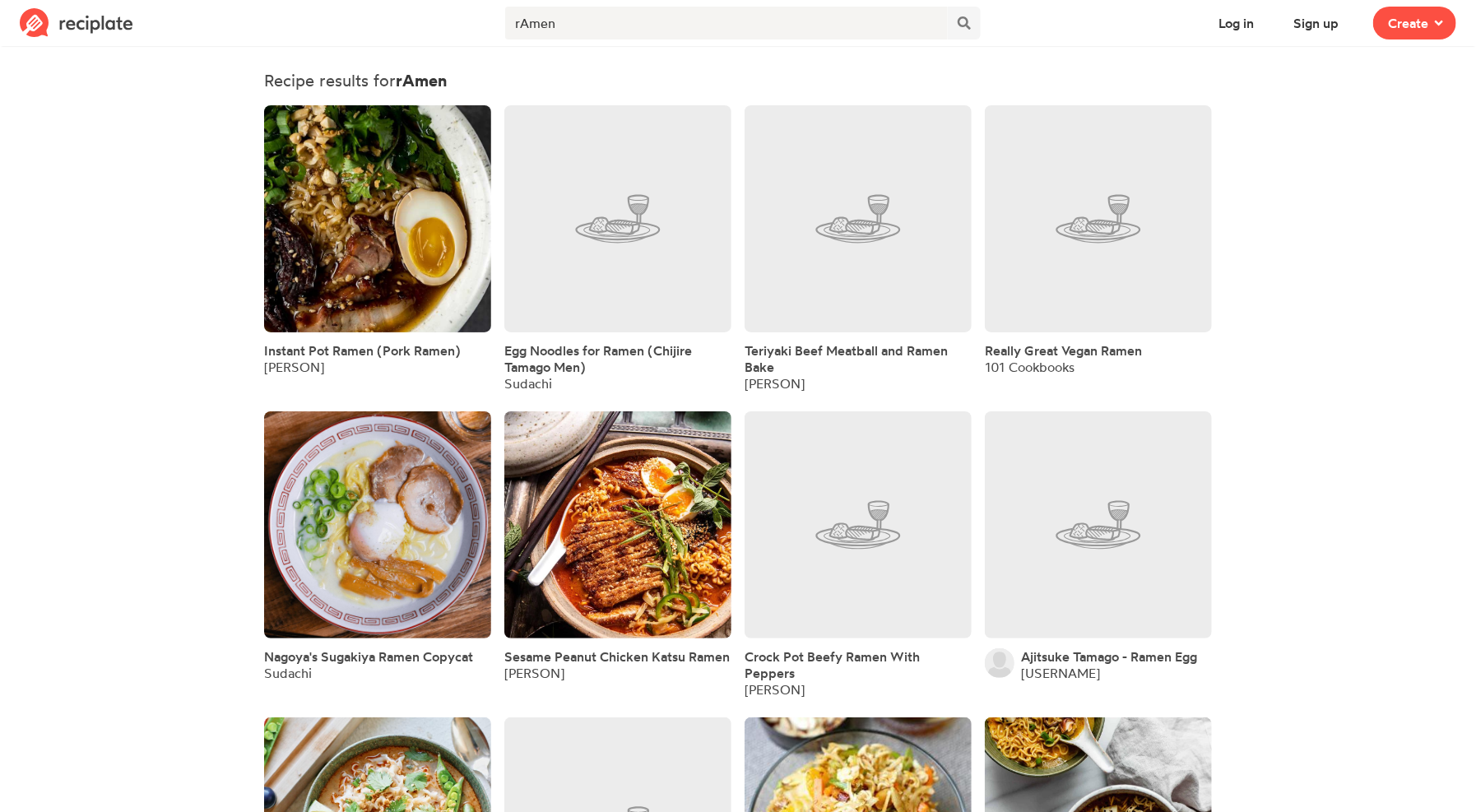 click at bounding box center [1098, 219] 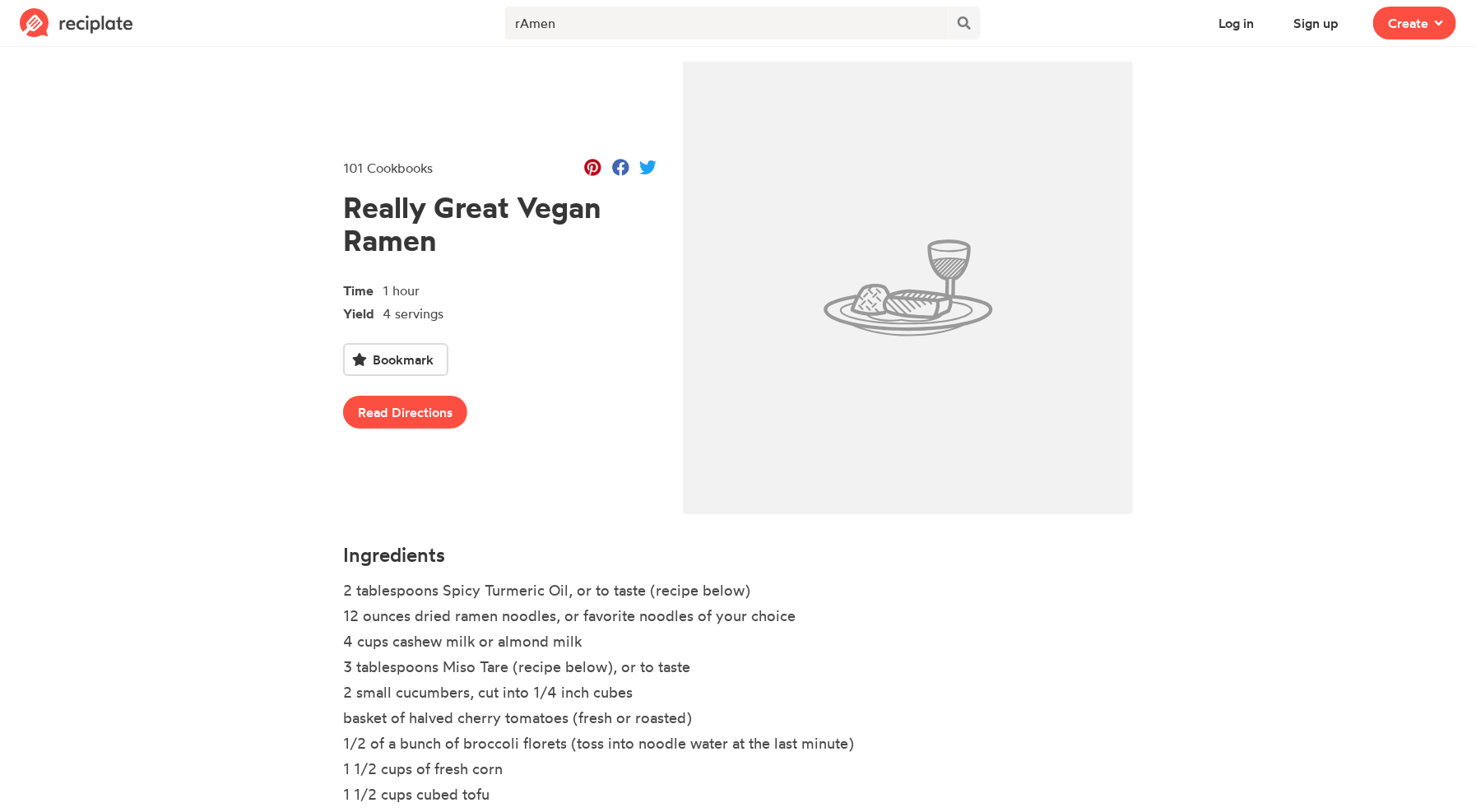 scroll, scrollTop: 0, scrollLeft: 0, axis: both 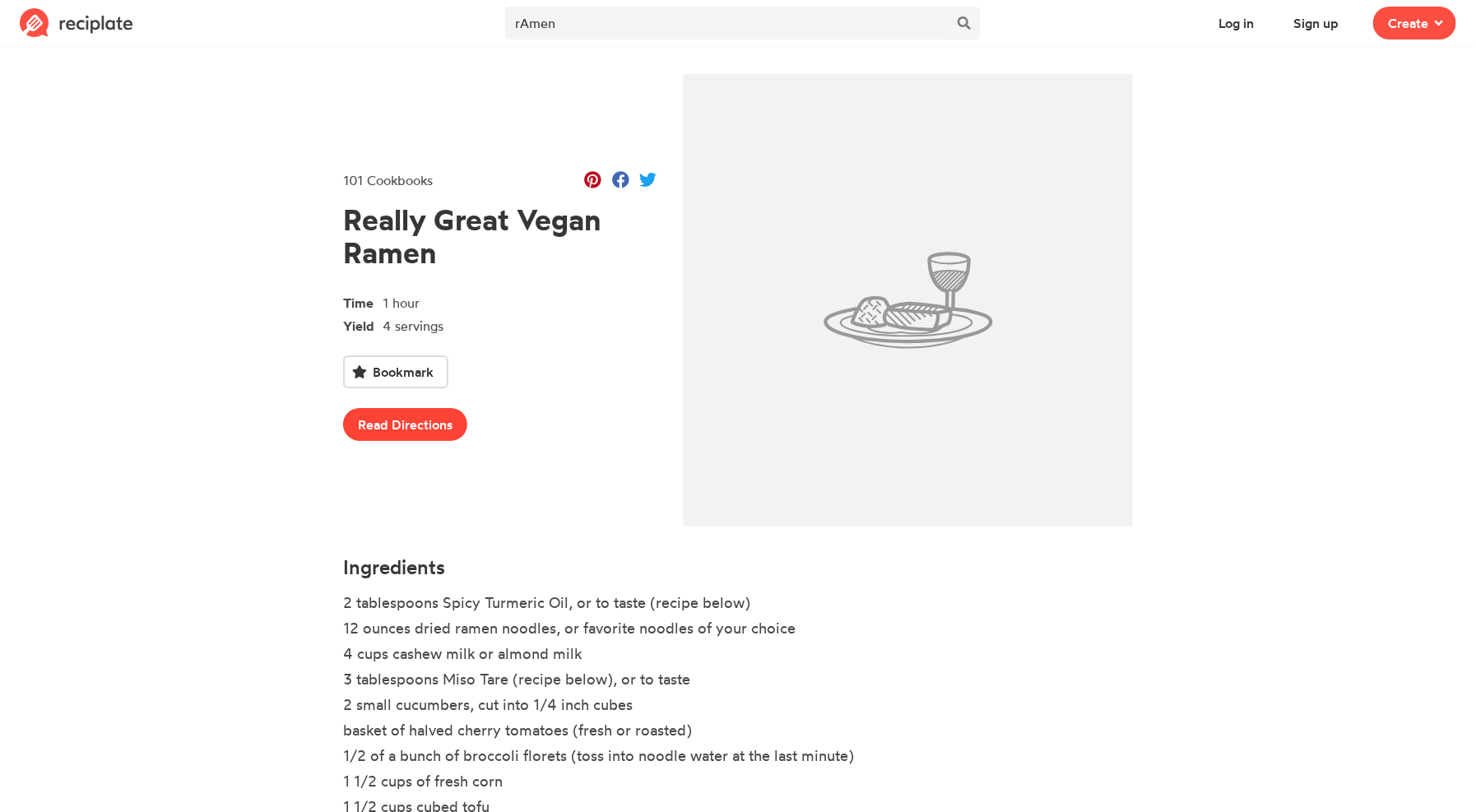 click on "Read Directions" at bounding box center [405, 425] 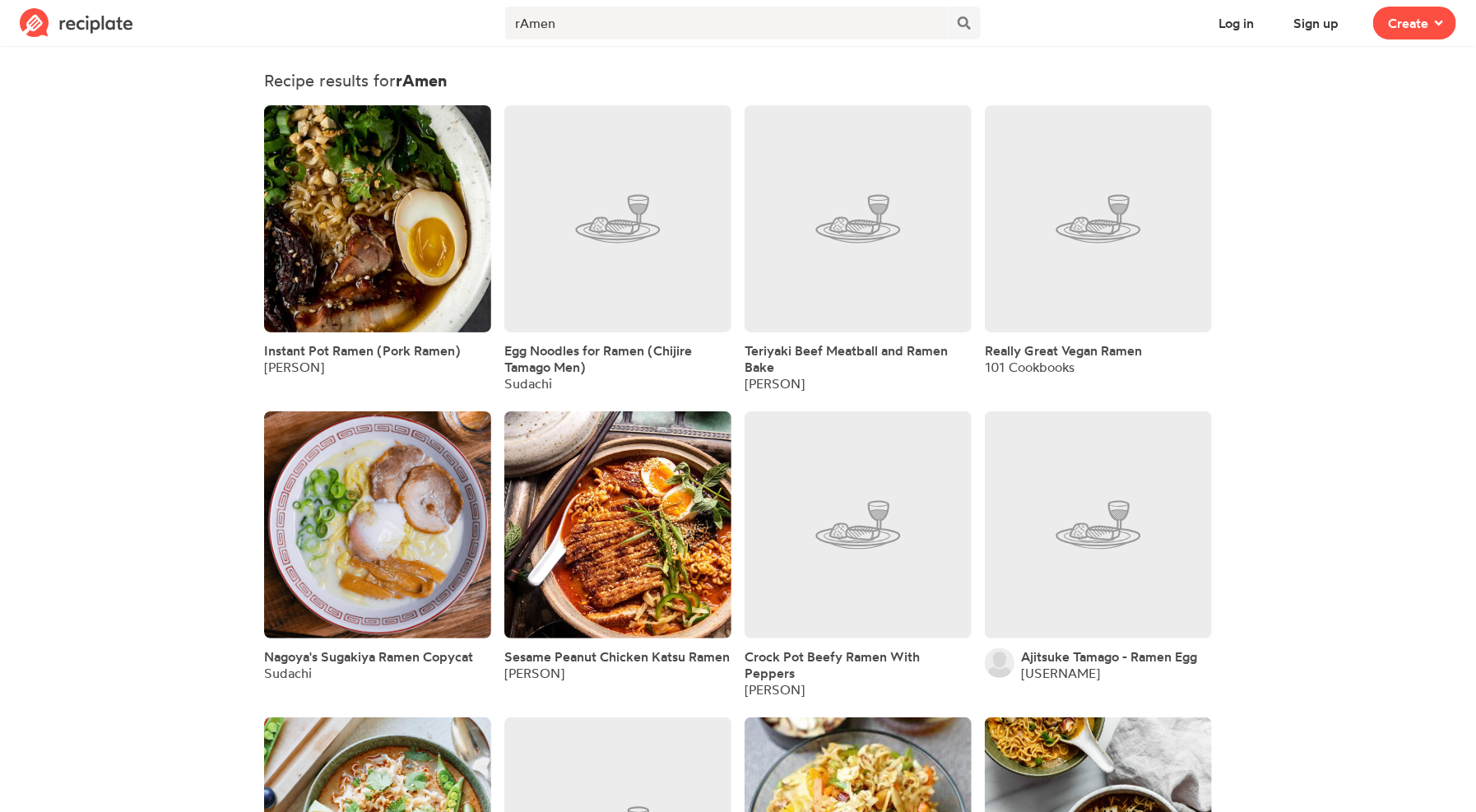 click at bounding box center [618, 219] 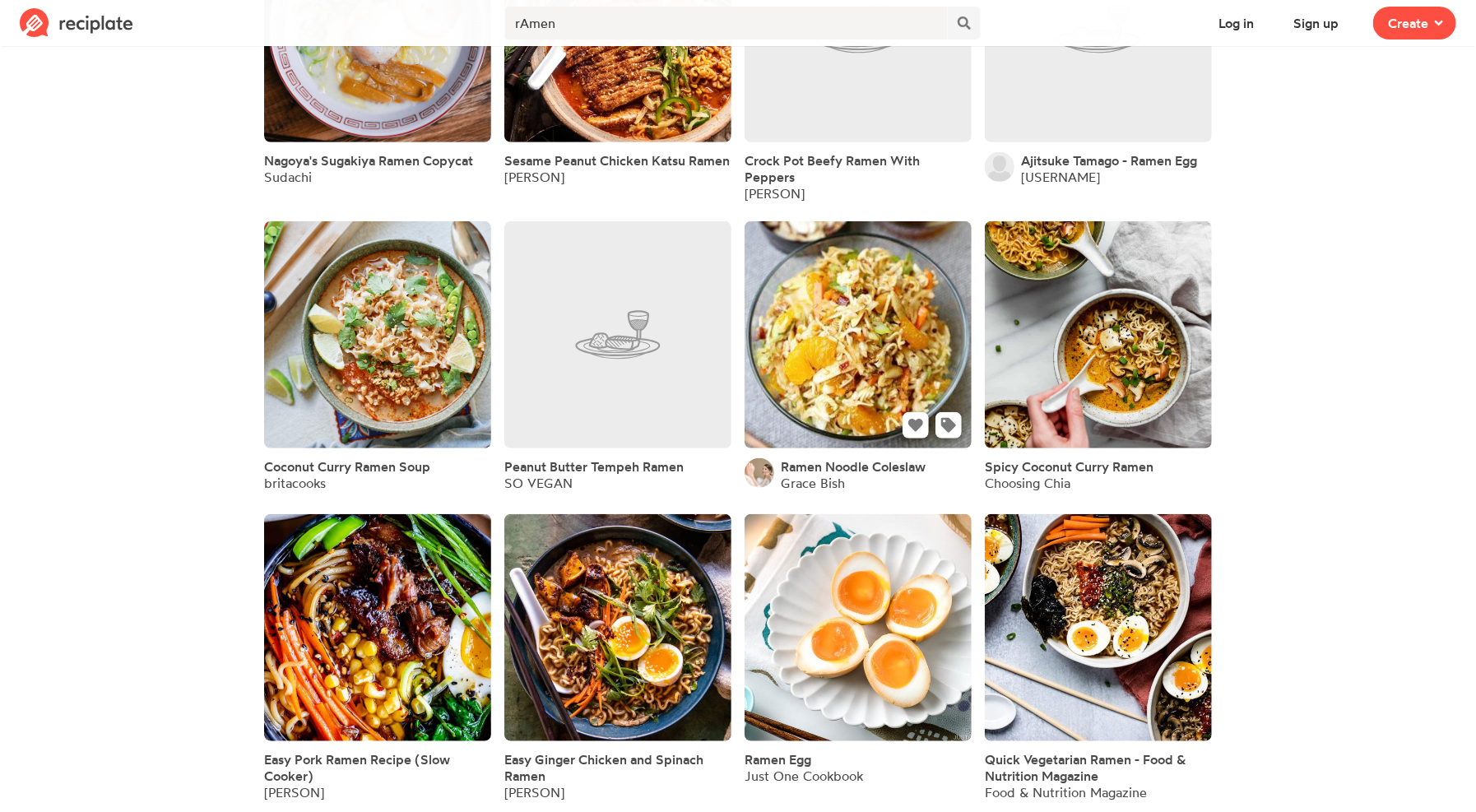 scroll, scrollTop: 823, scrollLeft: 0, axis: vertical 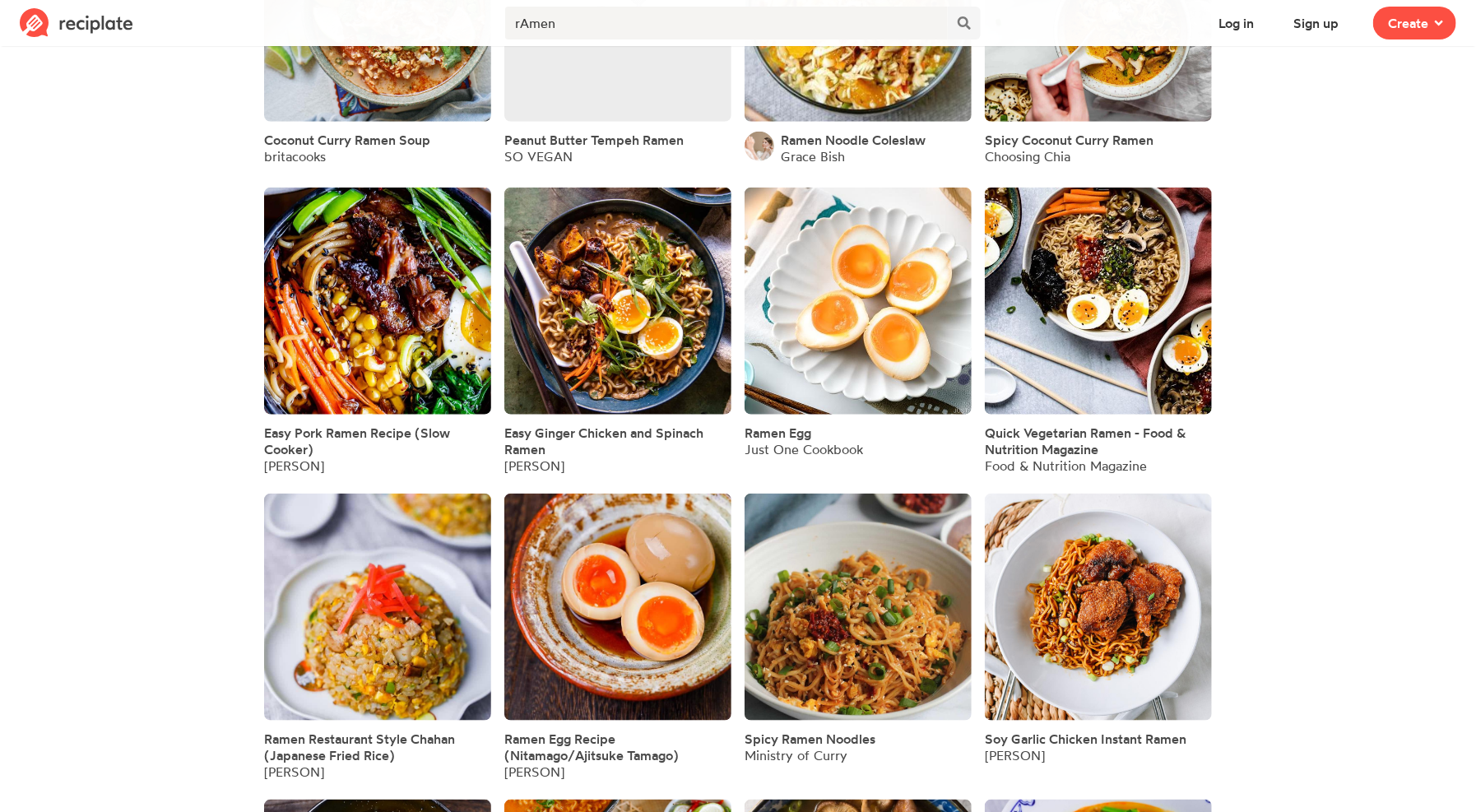 click at bounding box center [858, 301] 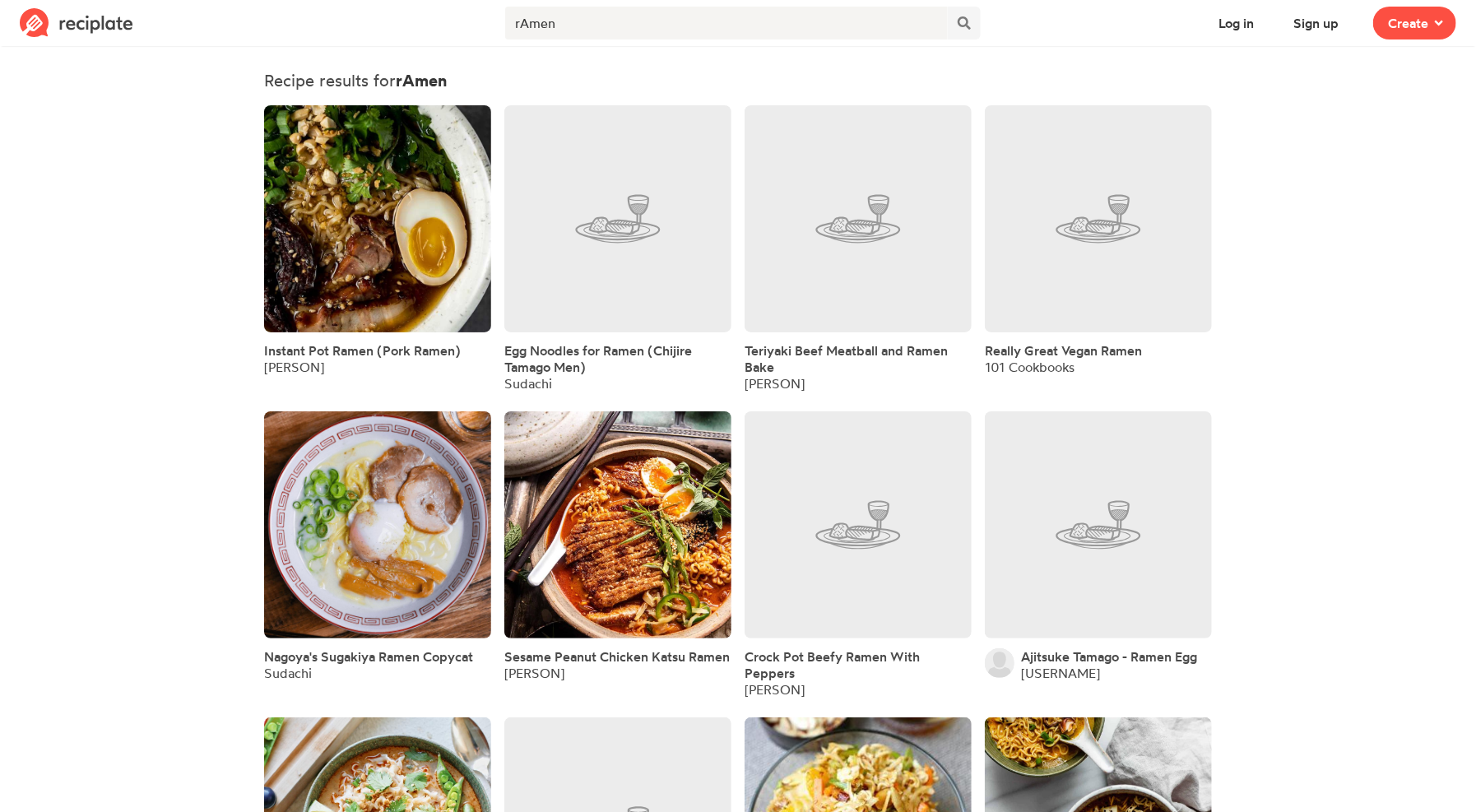 scroll, scrollTop: 823, scrollLeft: 0, axis: vertical 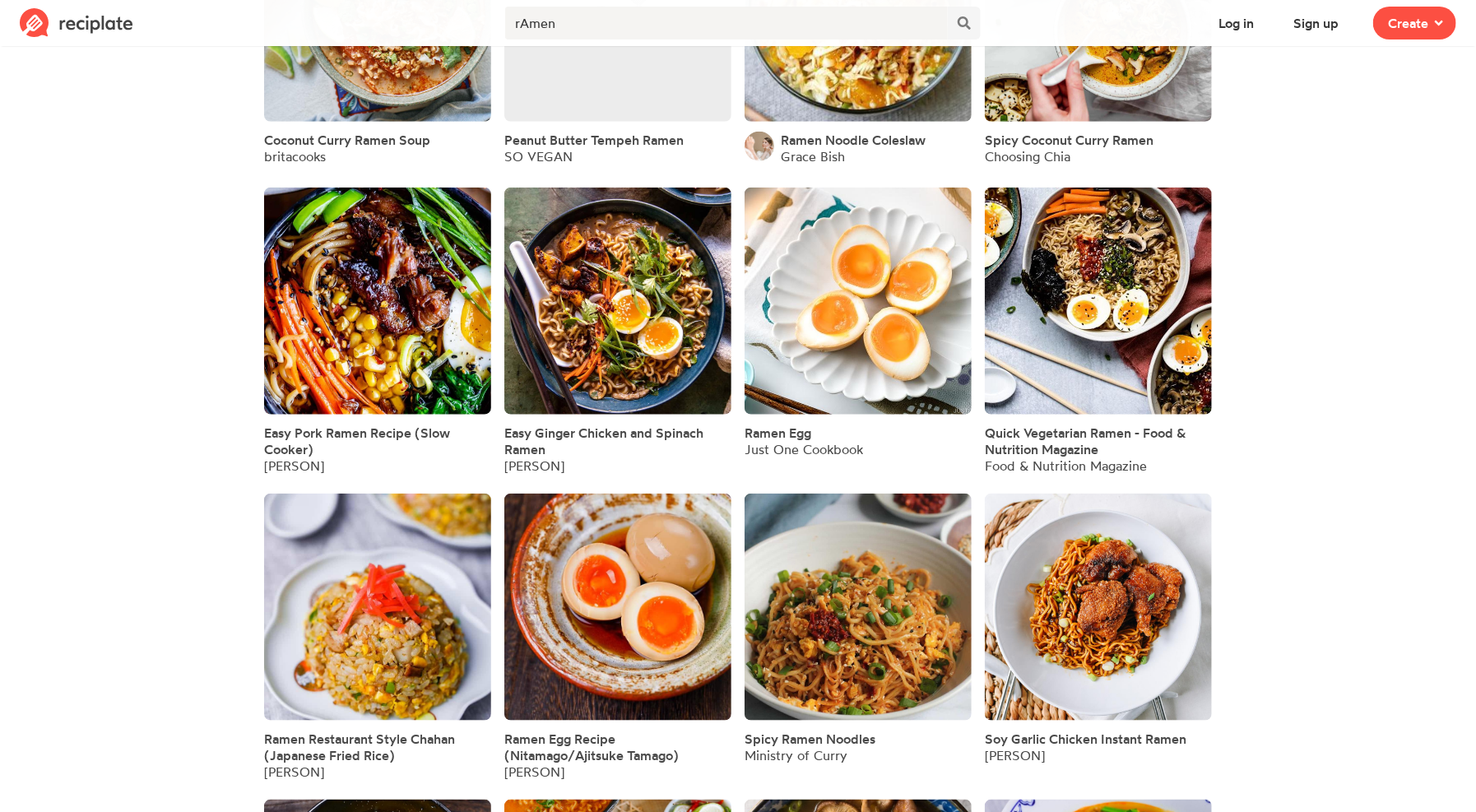 click at bounding box center (1098, 301) 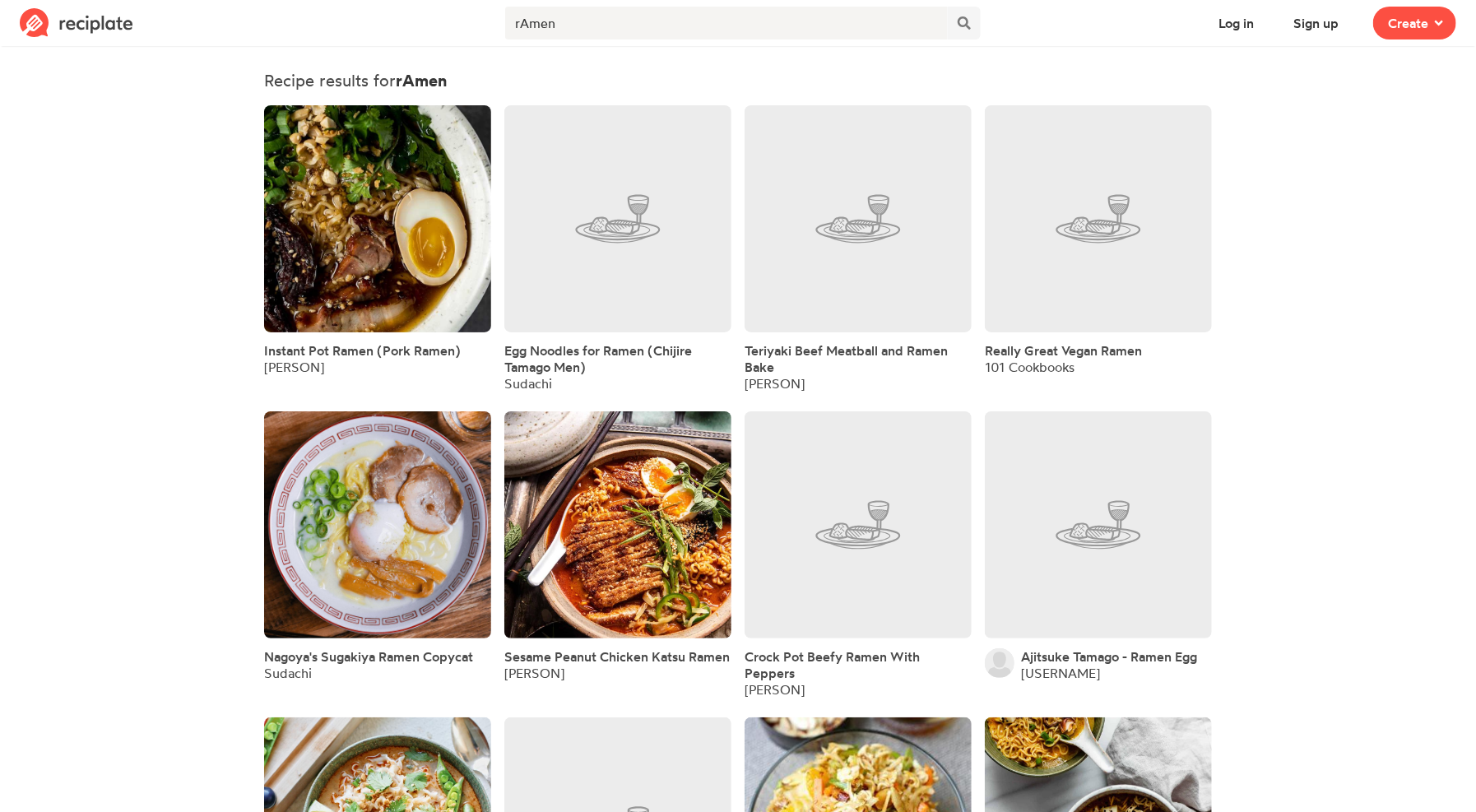 scroll, scrollTop: 823, scrollLeft: 0, axis: vertical 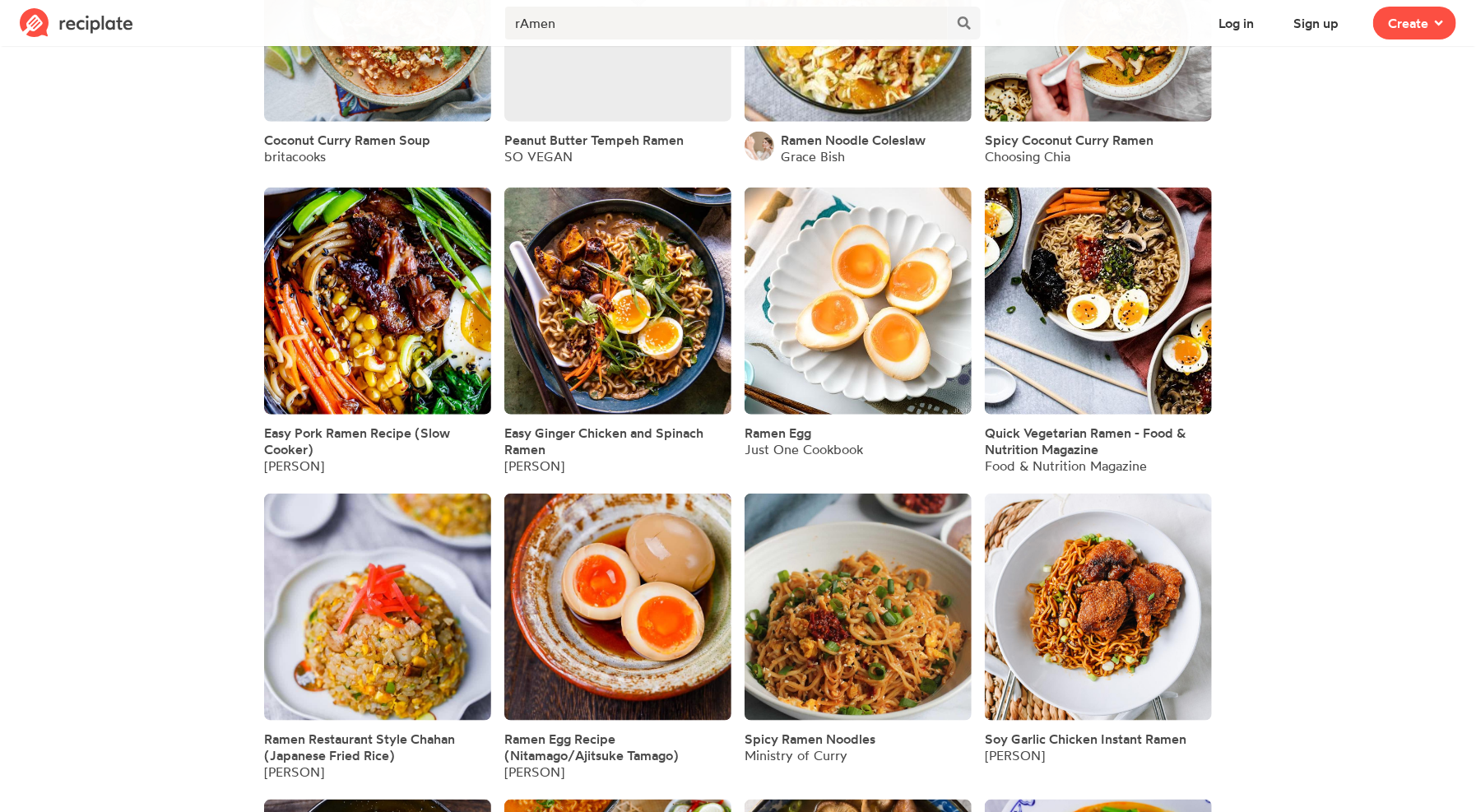 click at bounding box center [378, 607] 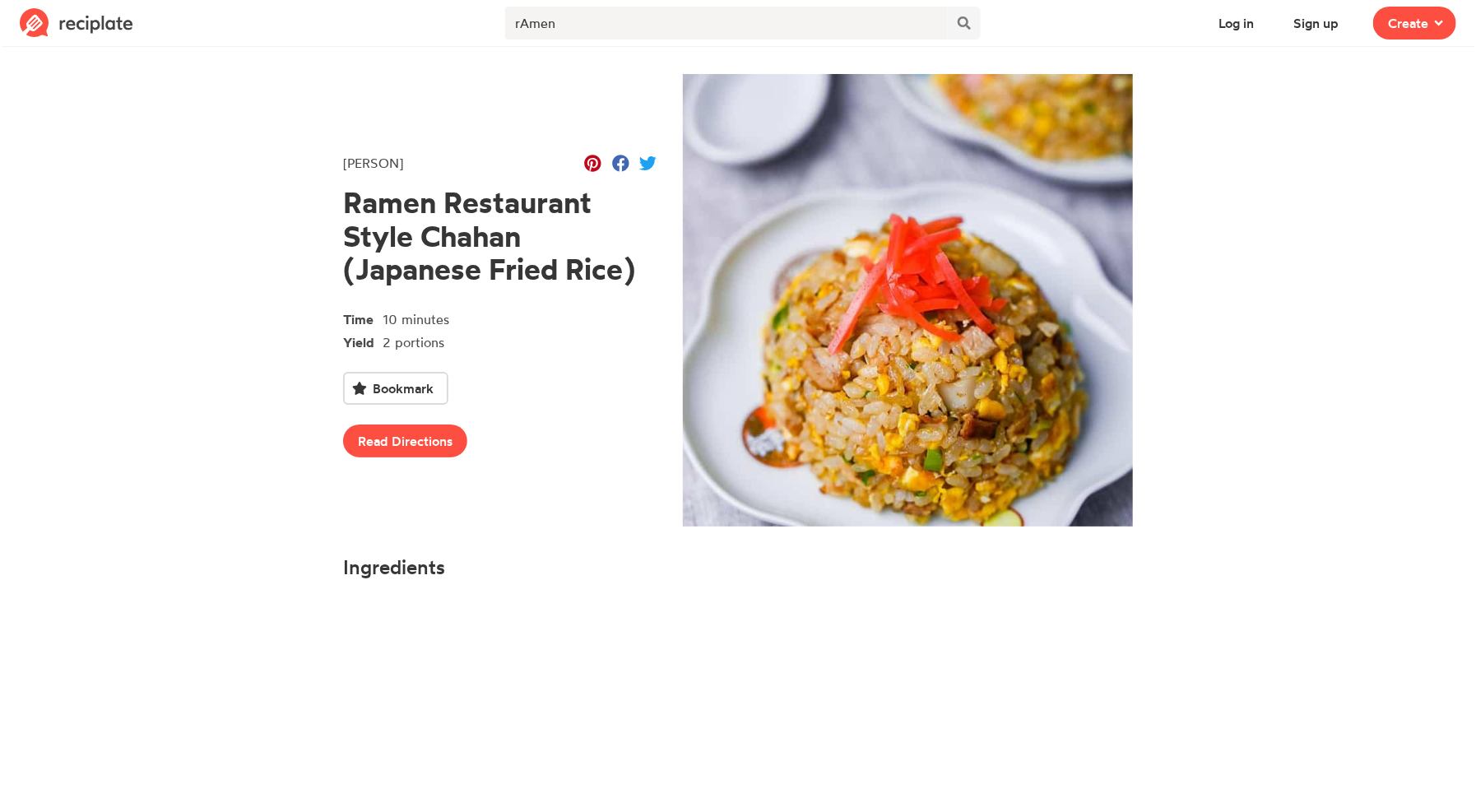 scroll, scrollTop: 0, scrollLeft: 0, axis: both 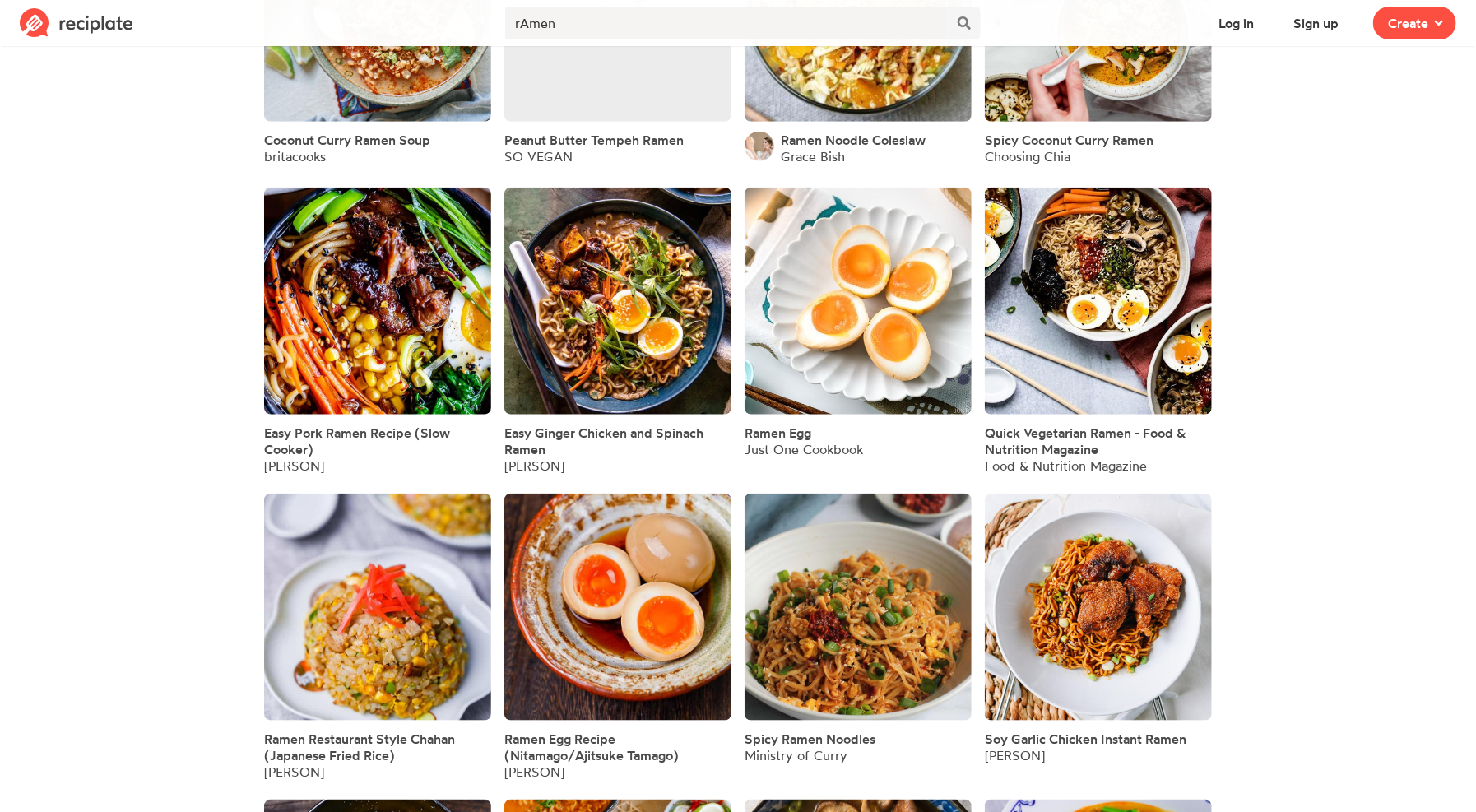 click at bounding box center [618, 607] 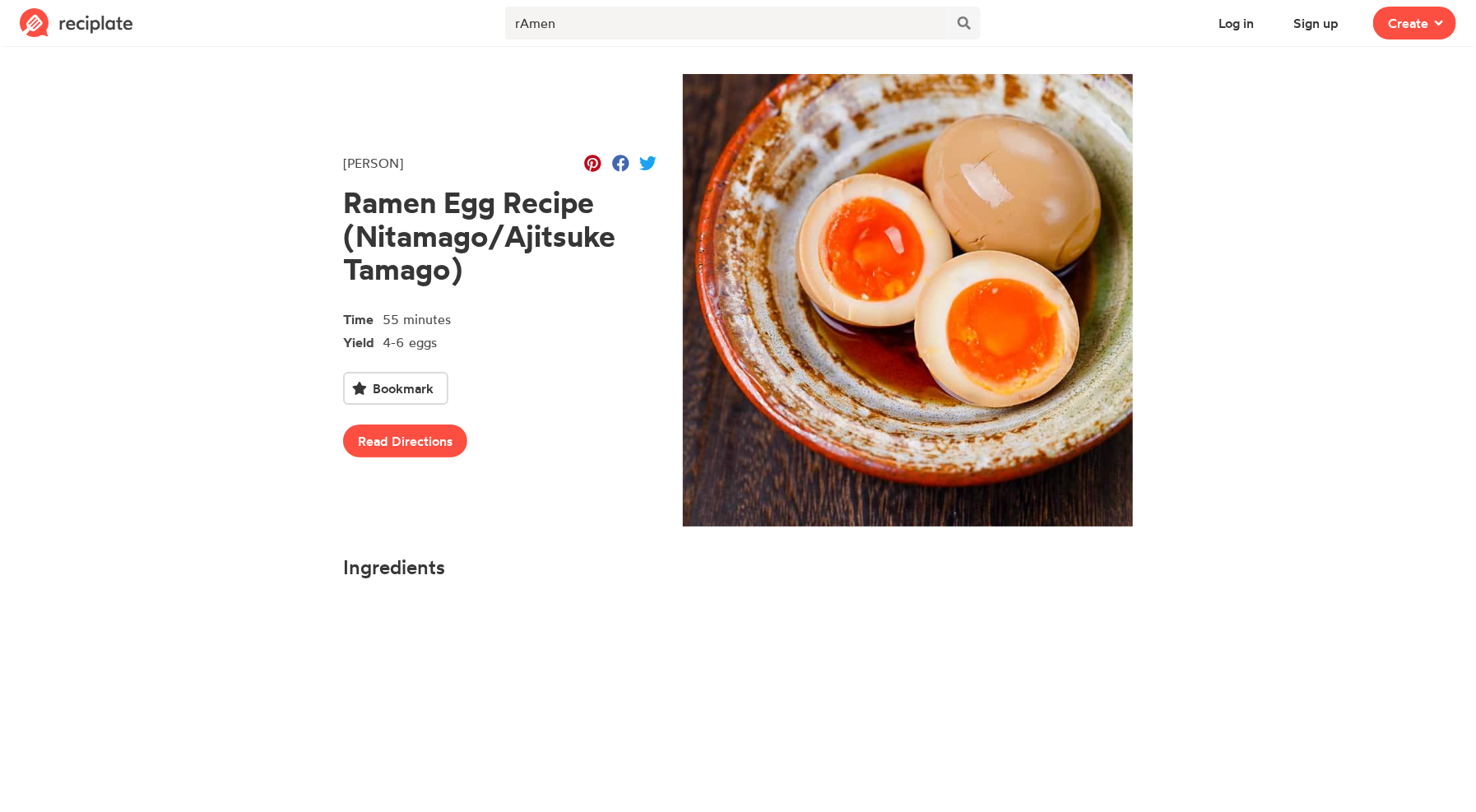 scroll, scrollTop: 0, scrollLeft: 0, axis: both 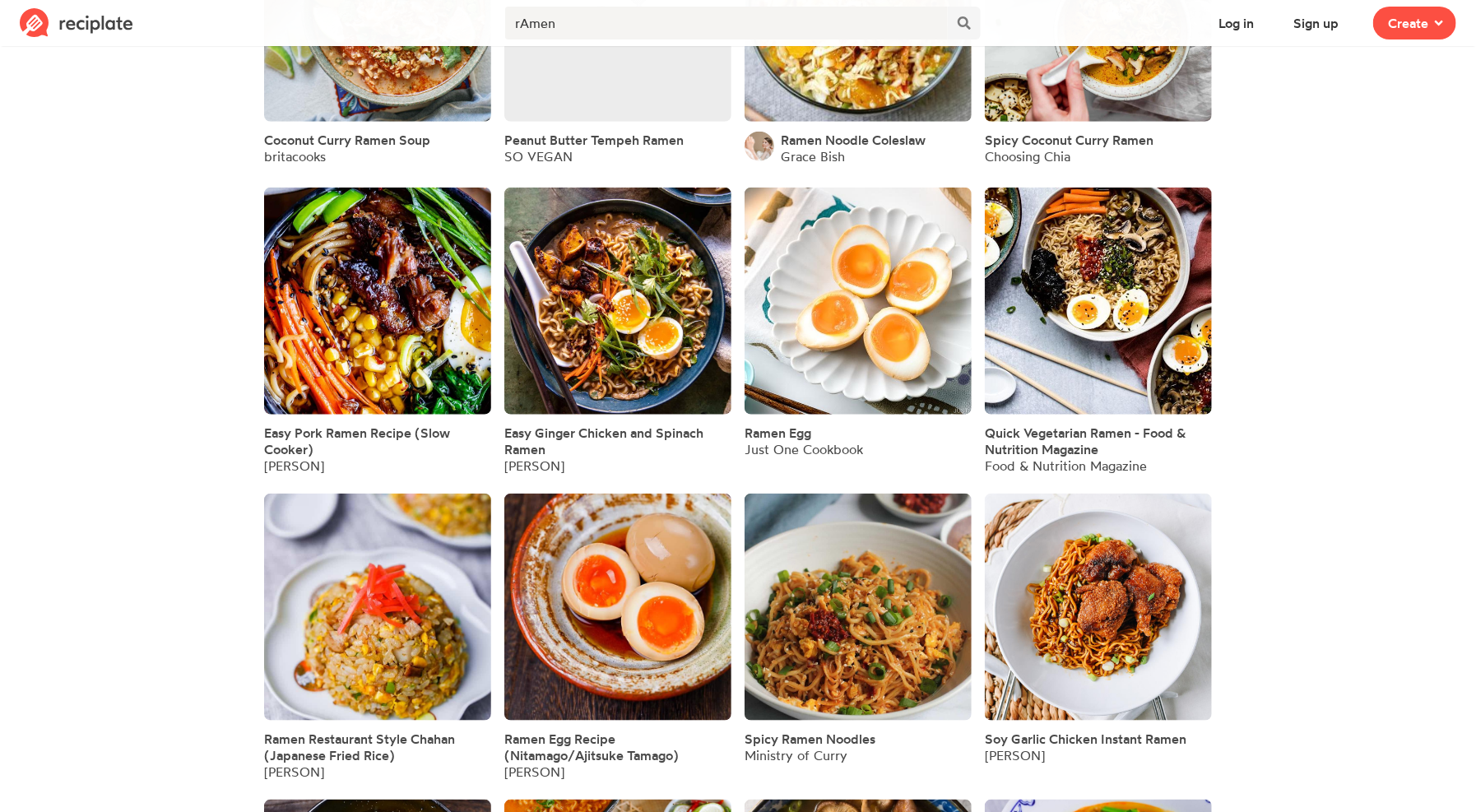 click at bounding box center [858, 607] 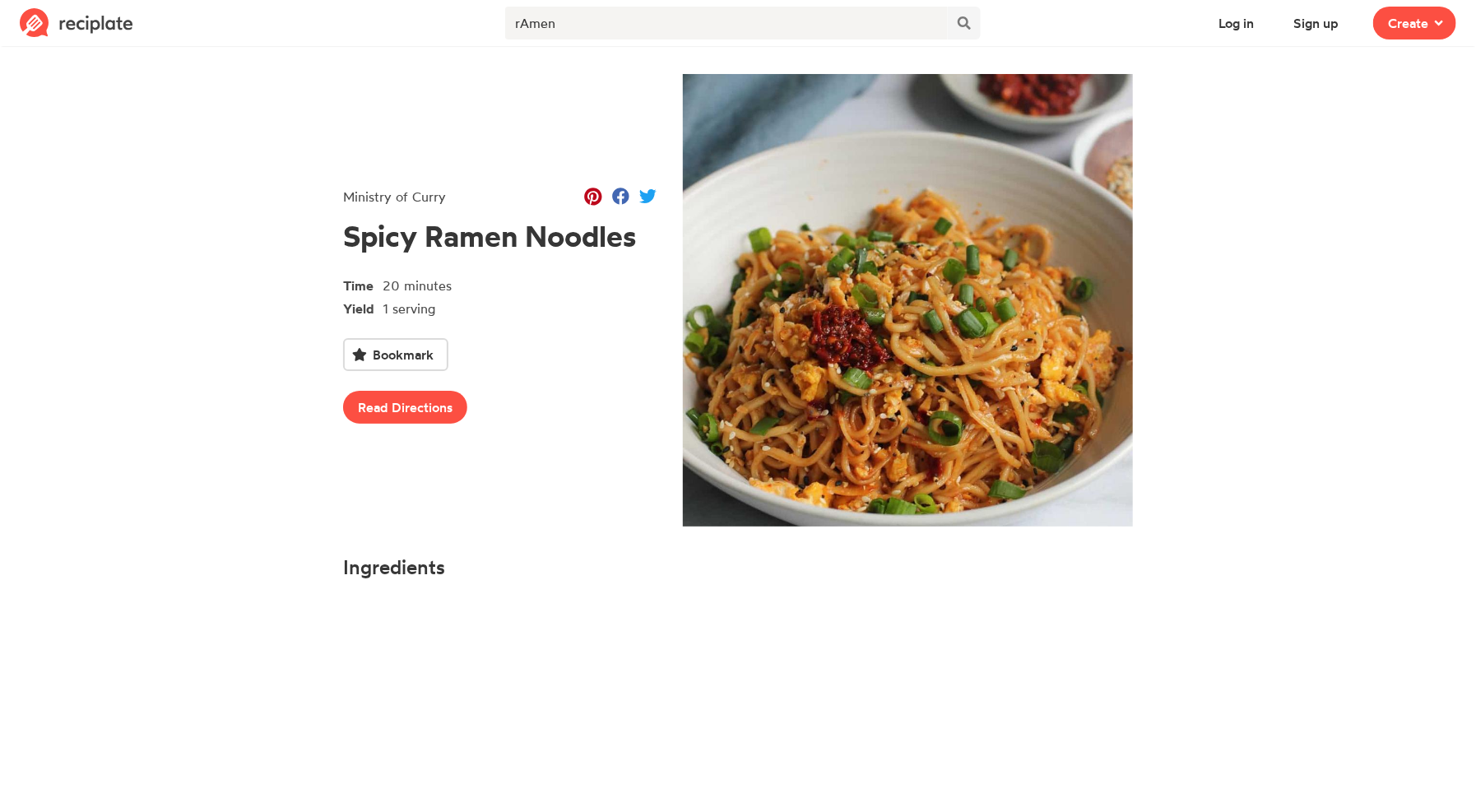 scroll, scrollTop: 0, scrollLeft: 0, axis: both 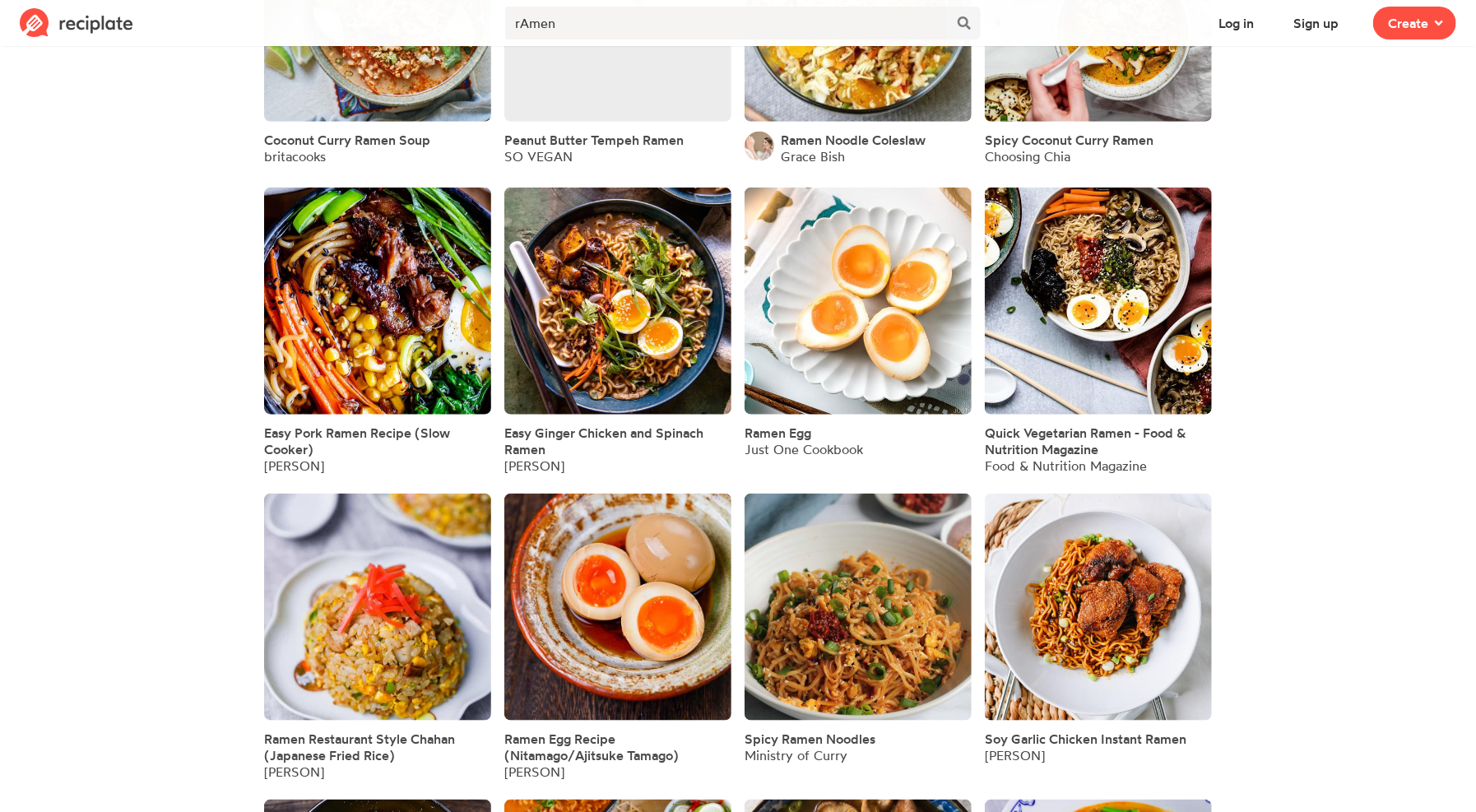 click at bounding box center (1098, 607) 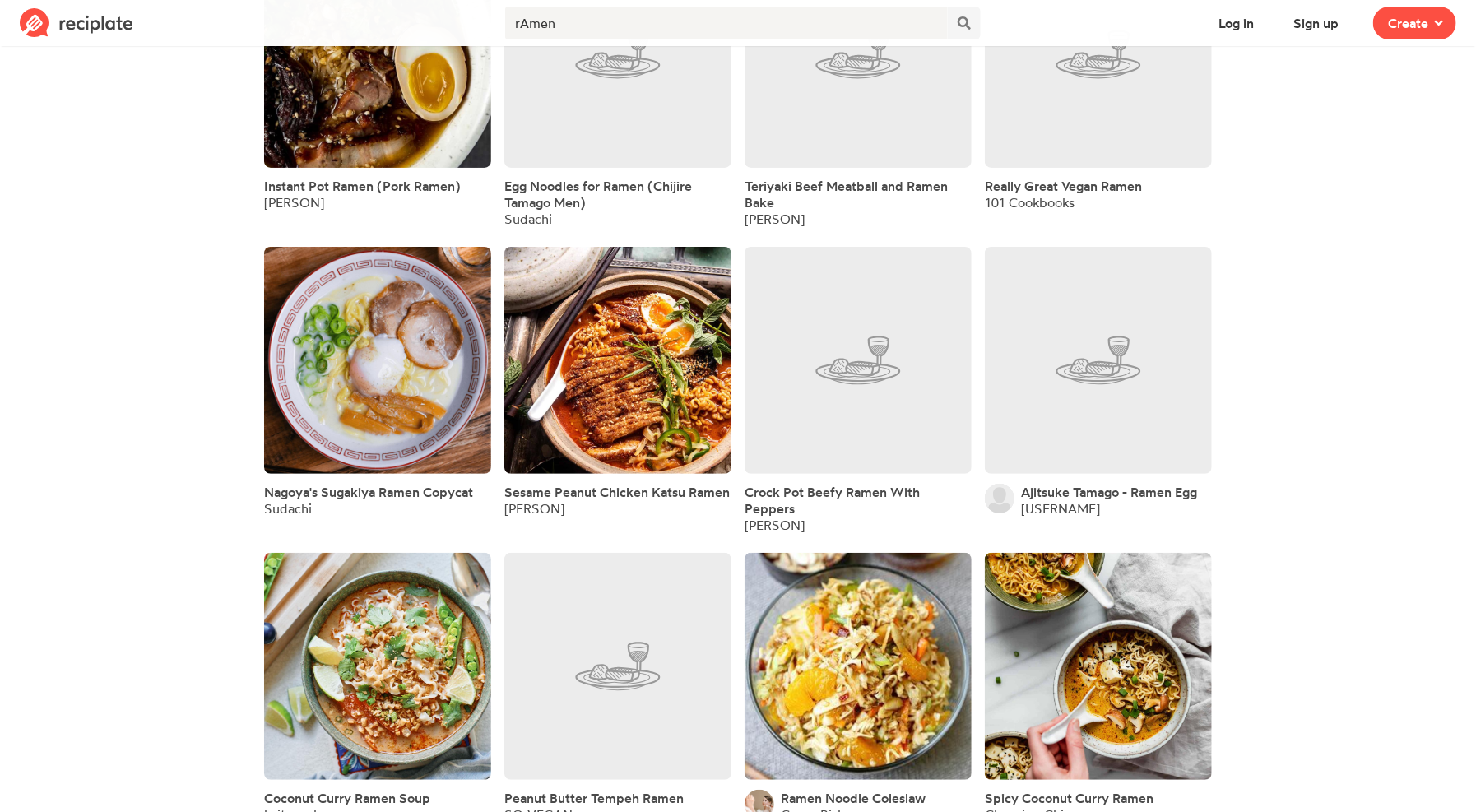 scroll, scrollTop: 0, scrollLeft: 0, axis: both 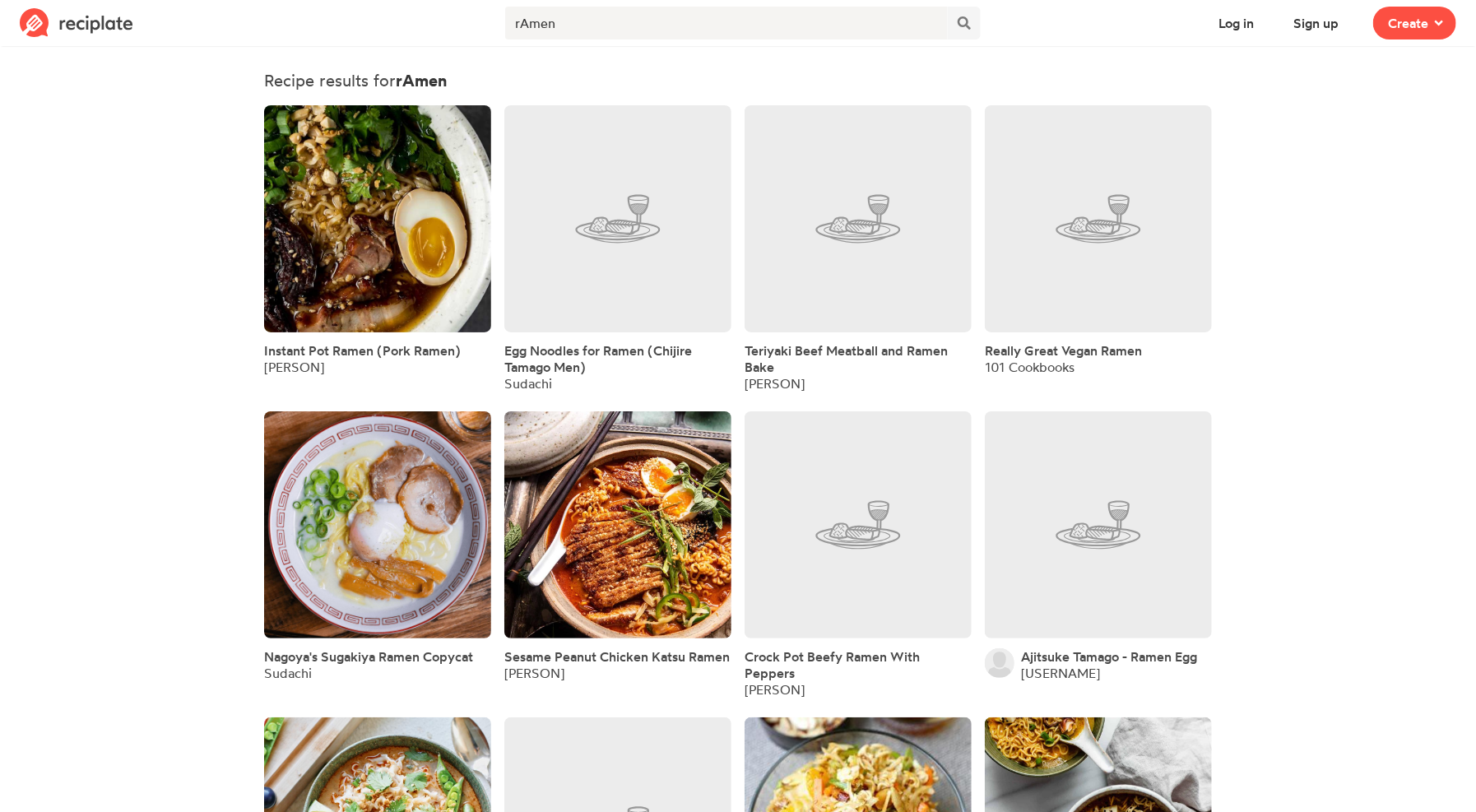 click at bounding box center [378, 219] 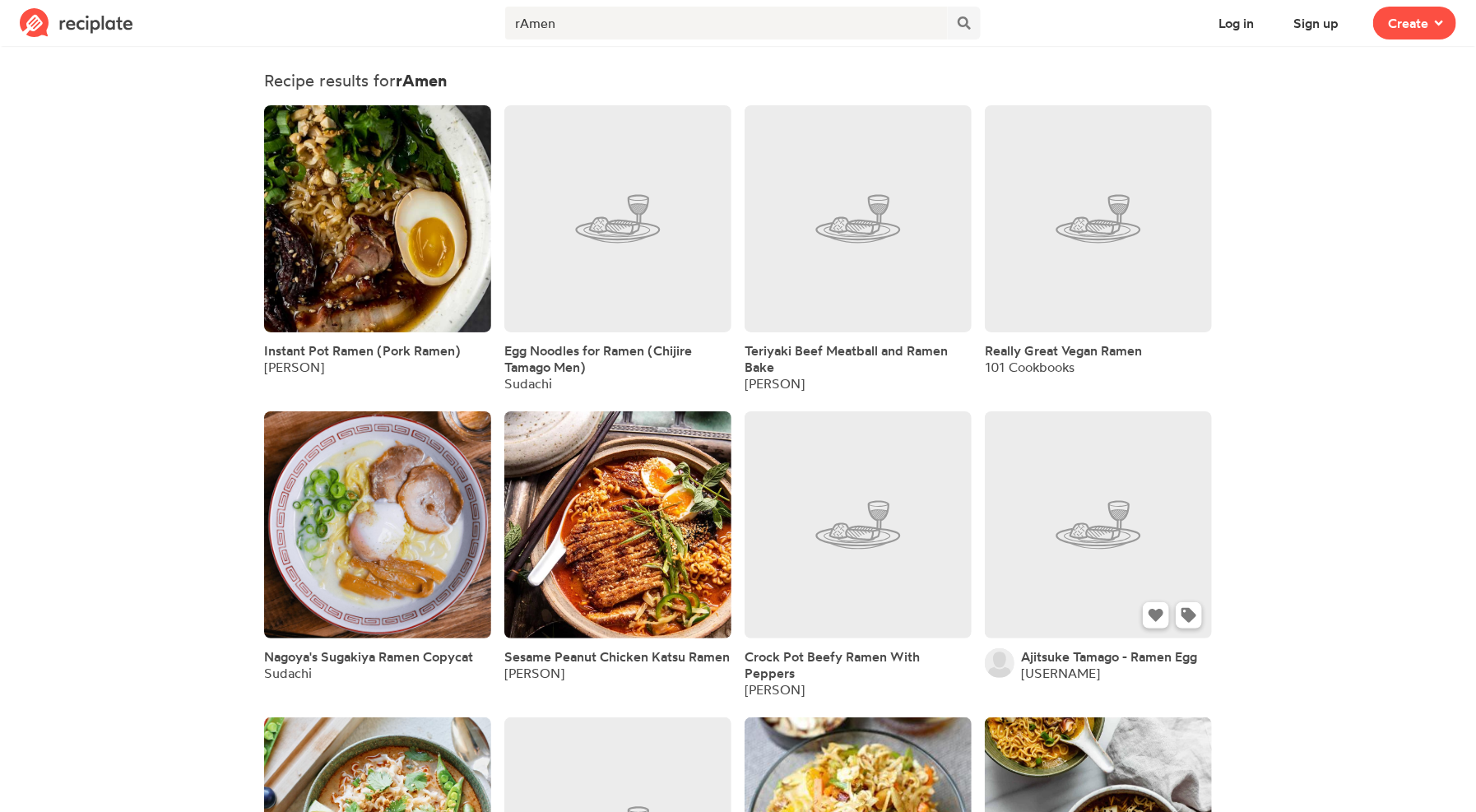 click at bounding box center [1098, 525] 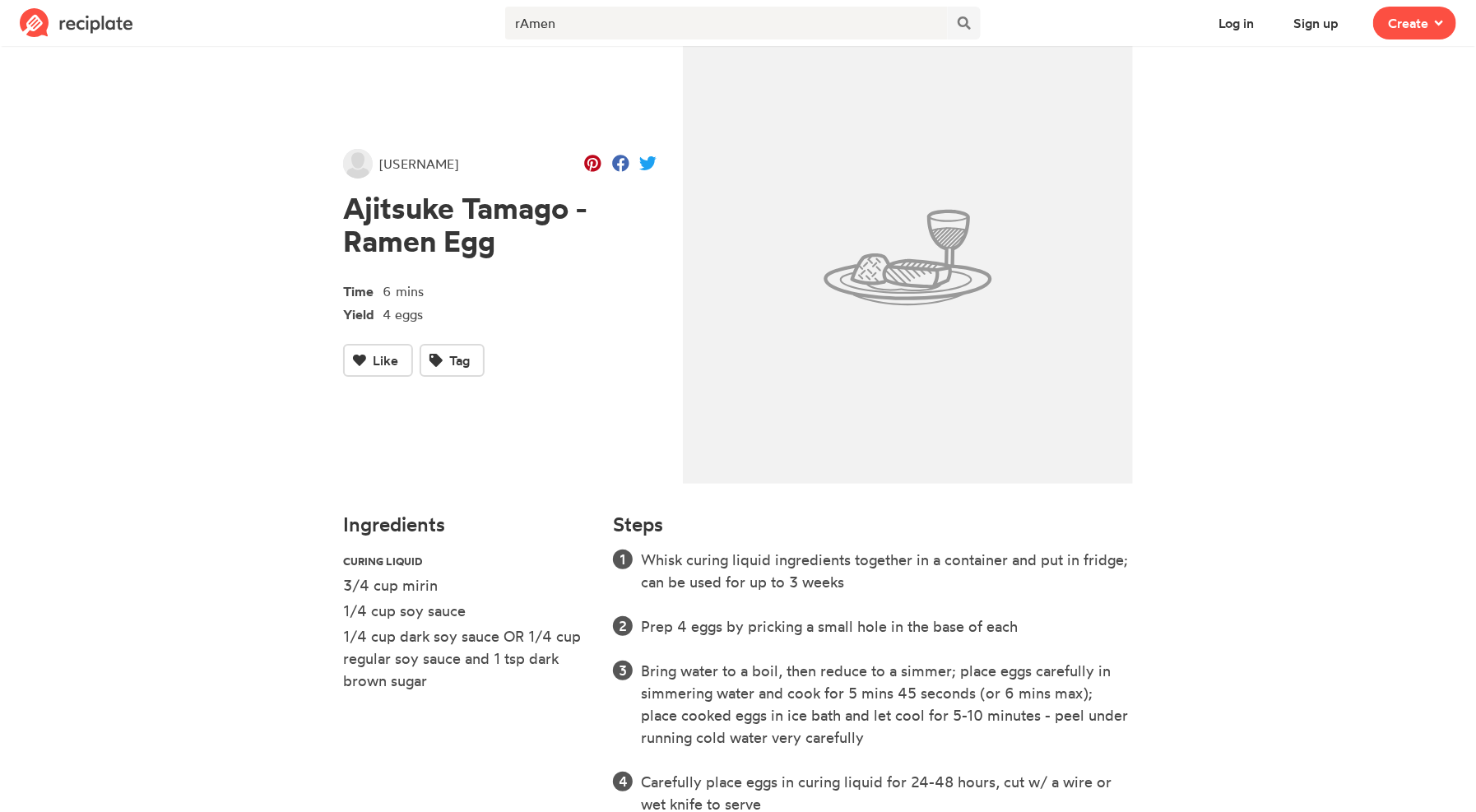 scroll, scrollTop: 0, scrollLeft: 0, axis: both 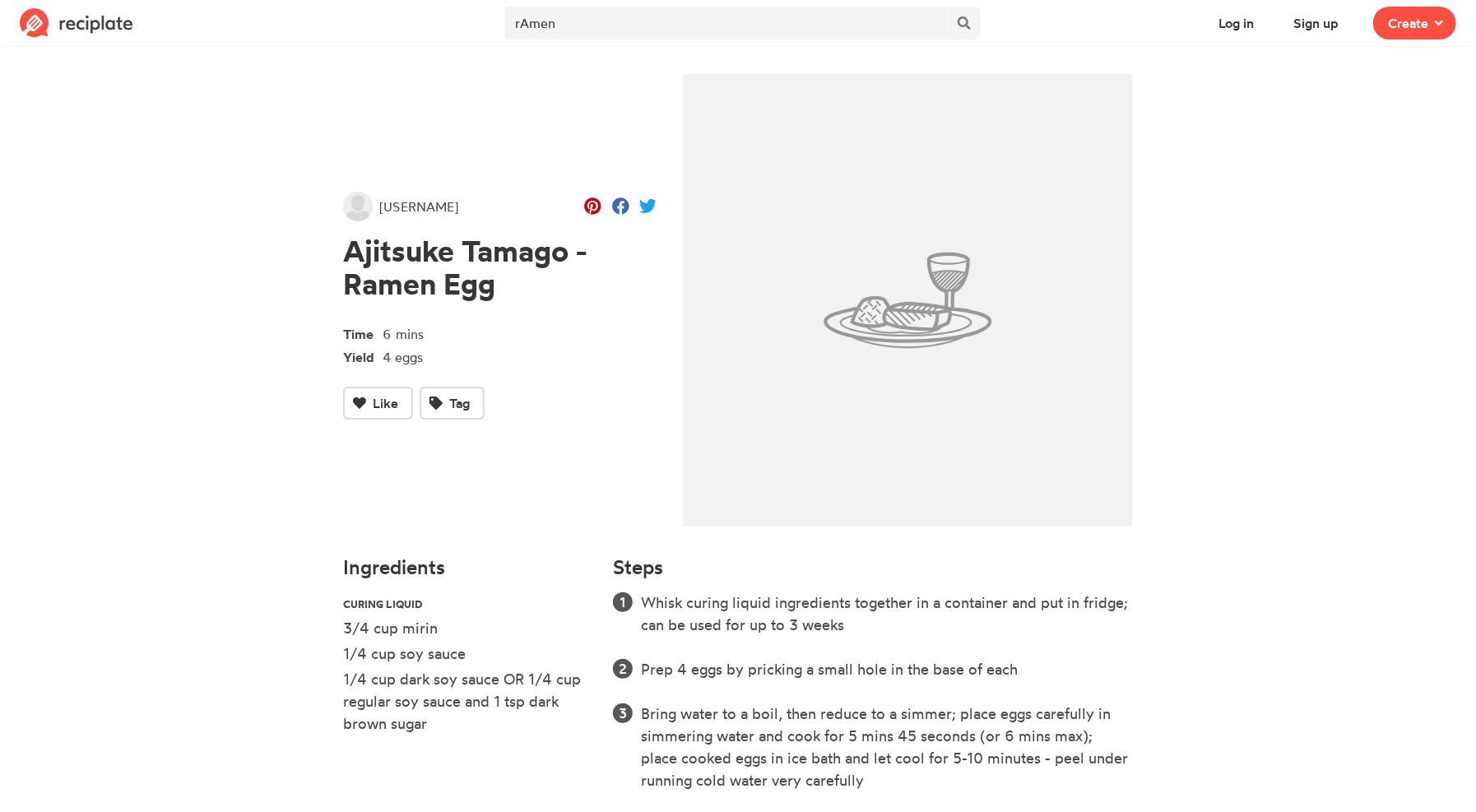 click on "bricheesie Ajitsuke Tamago - Ramen Egg Like Tag" at bounding box center [499, 305] 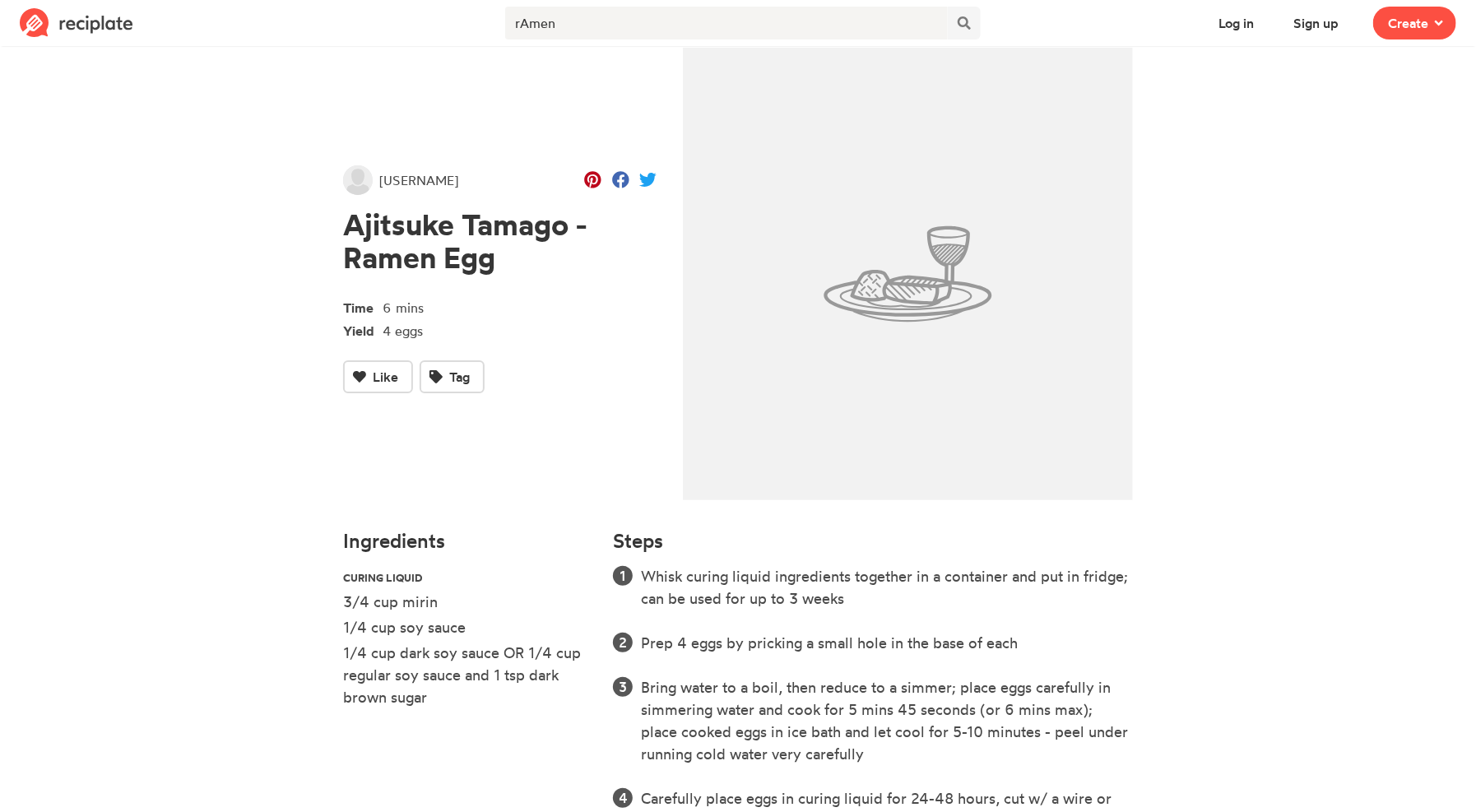 scroll, scrollTop: 0, scrollLeft: 0, axis: both 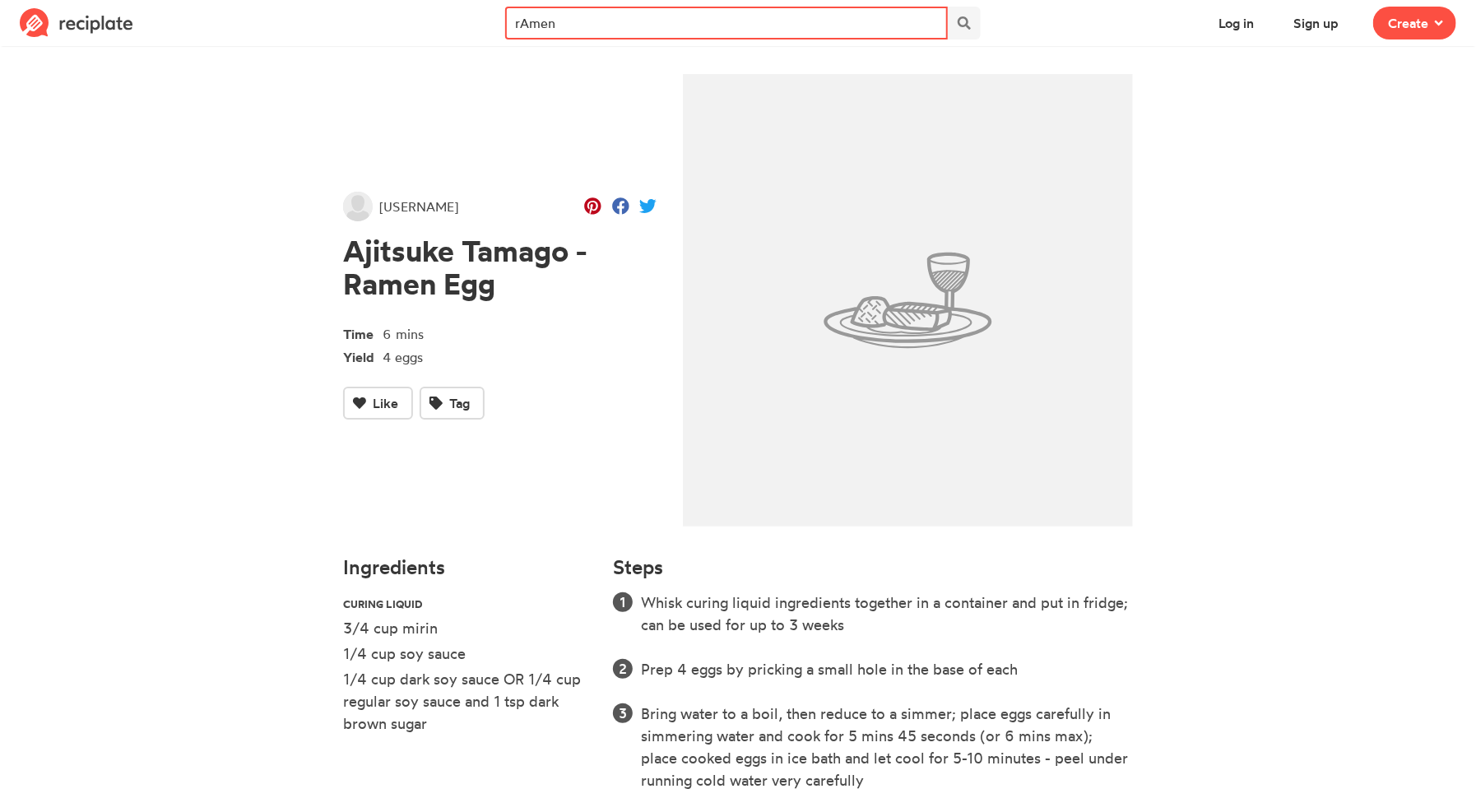 drag, startPoint x: 573, startPoint y: 19, endPoint x: 490, endPoint y: 26, distance: 83.29466 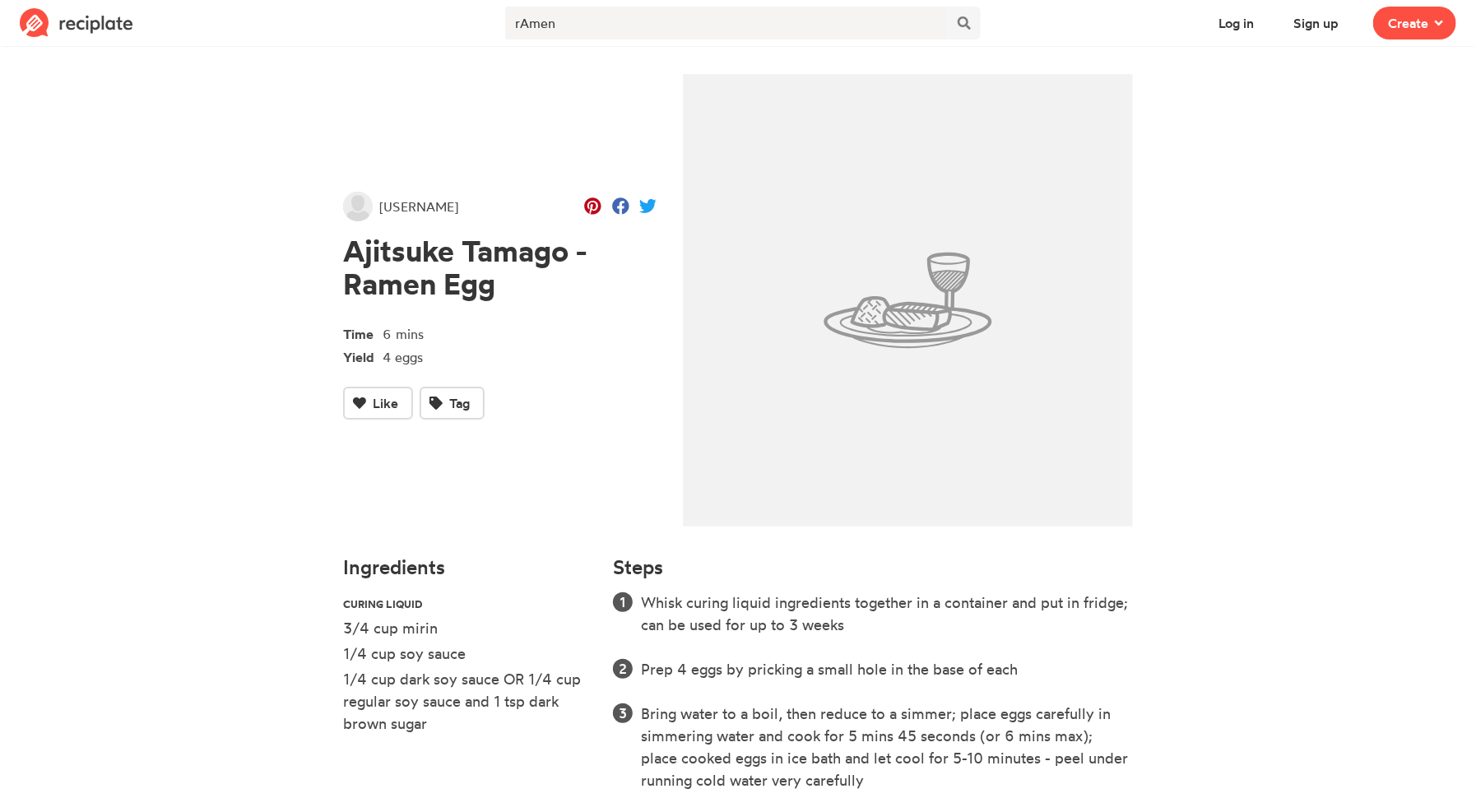 click at bounding box center (77, 23) 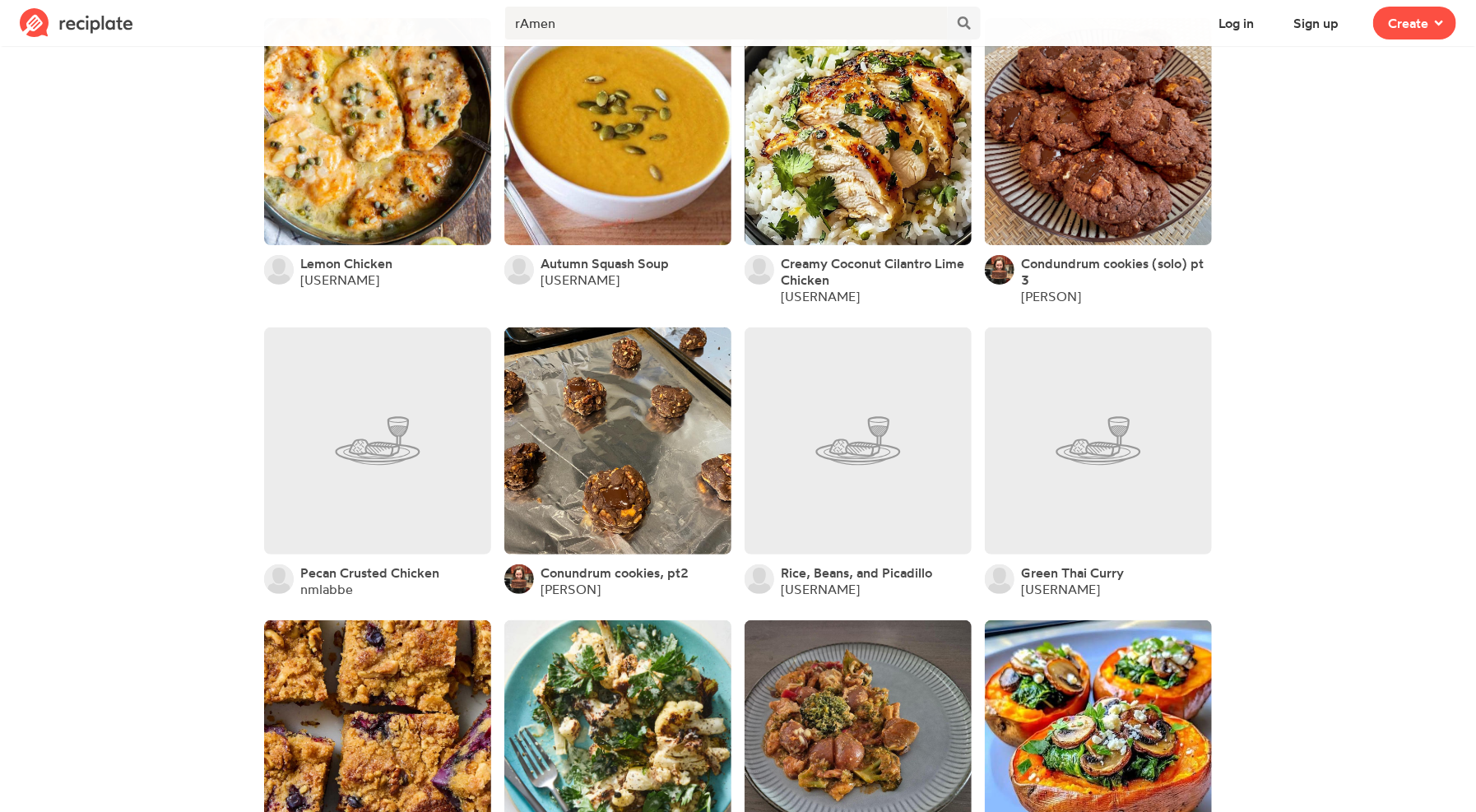 scroll, scrollTop: 7528, scrollLeft: 0, axis: vertical 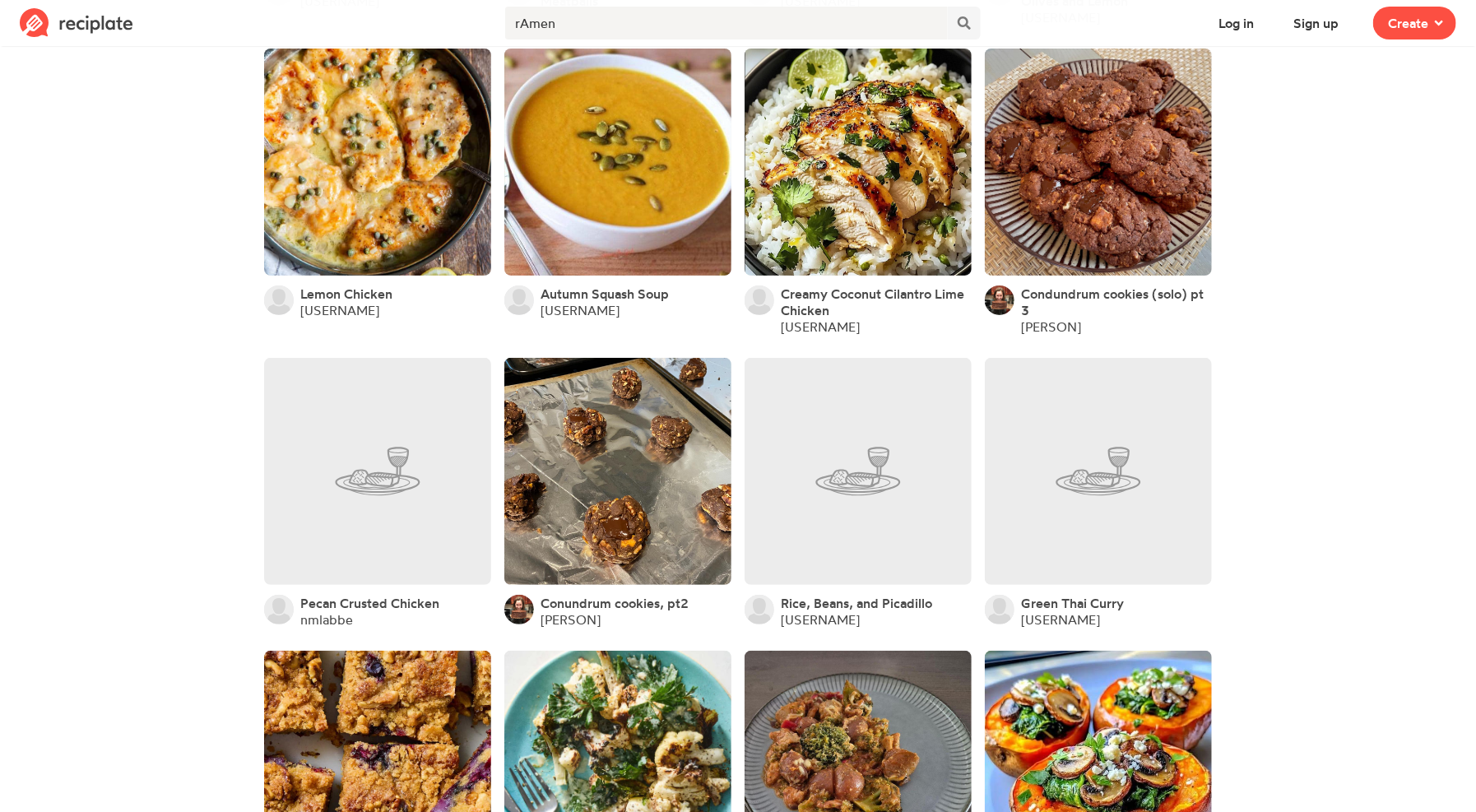 click at bounding box center [77, 23] 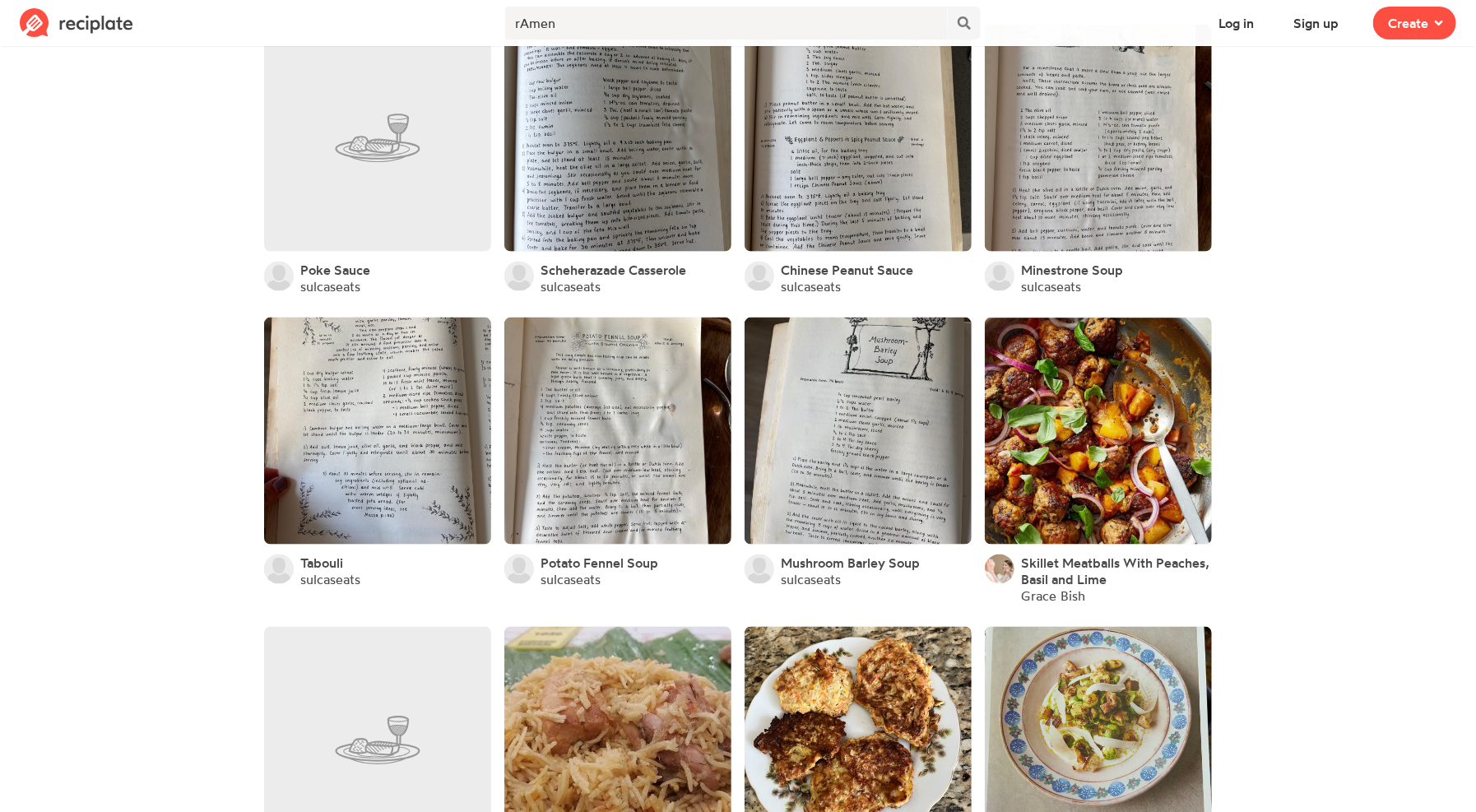 scroll, scrollTop: 0, scrollLeft: 0, axis: both 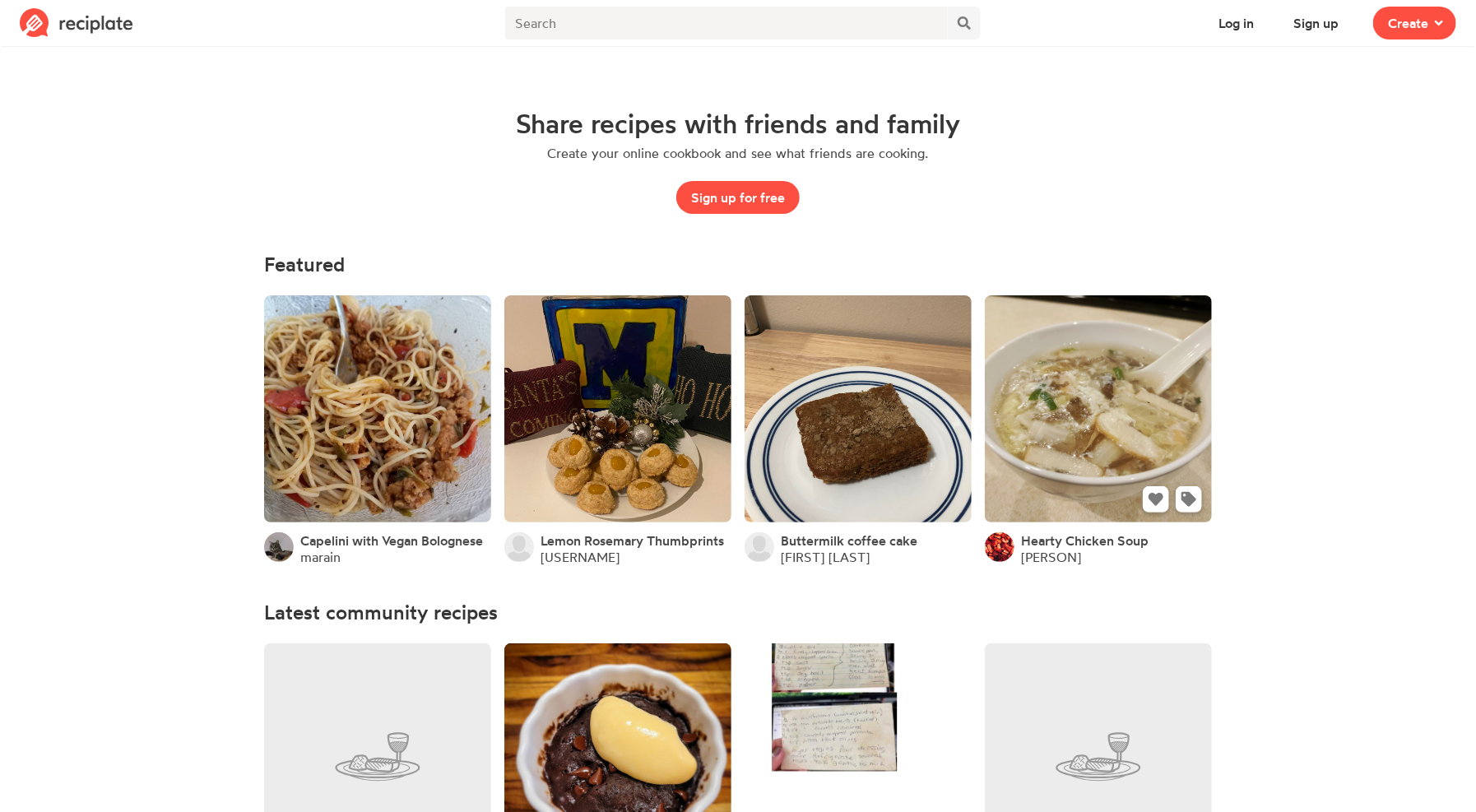 drag, startPoint x: 1070, startPoint y: 334, endPoint x: 1102, endPoint y: 366, distance: 45.254834 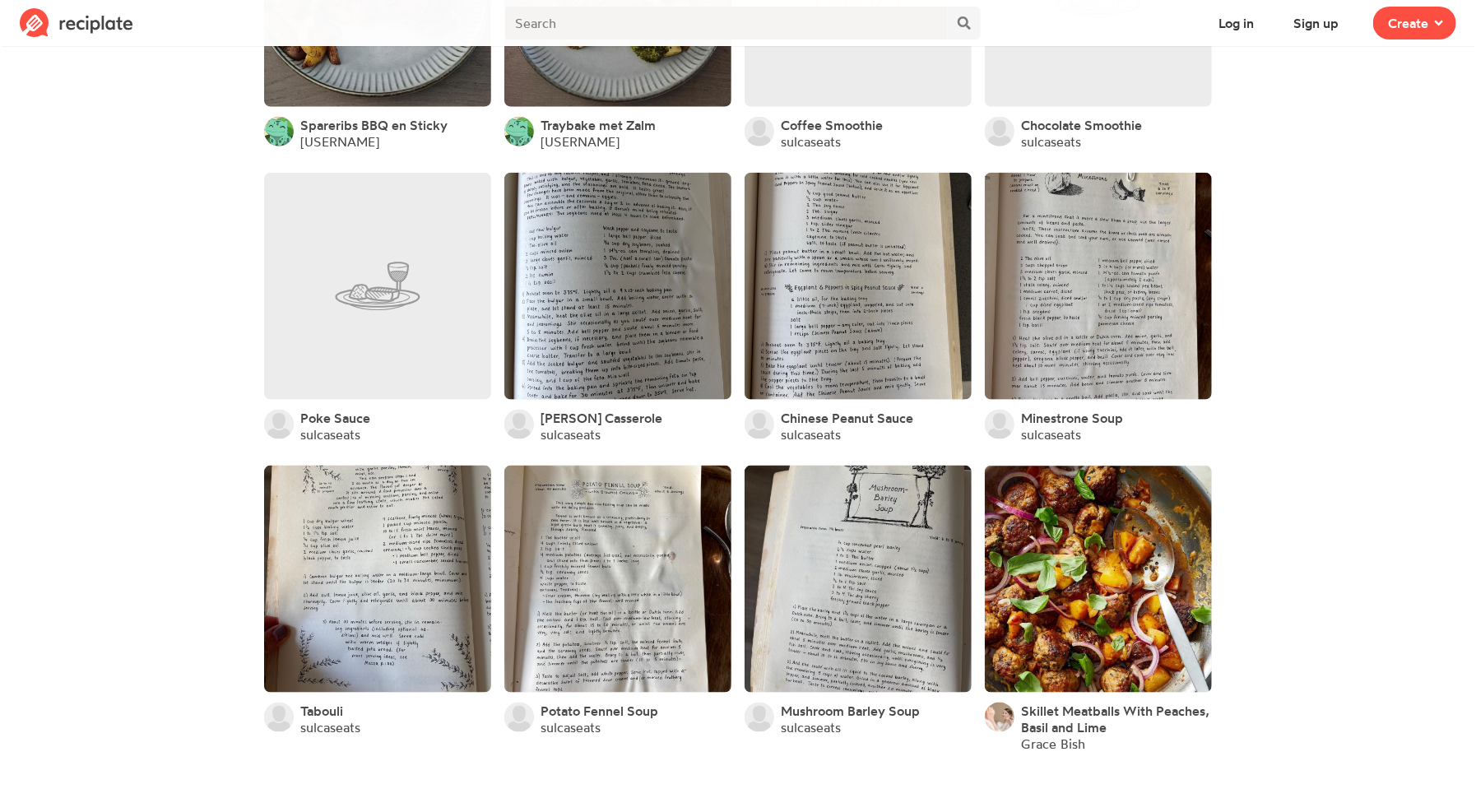 scroll, scrollTop: 1075, scrollLeft: 0, axis: vertical 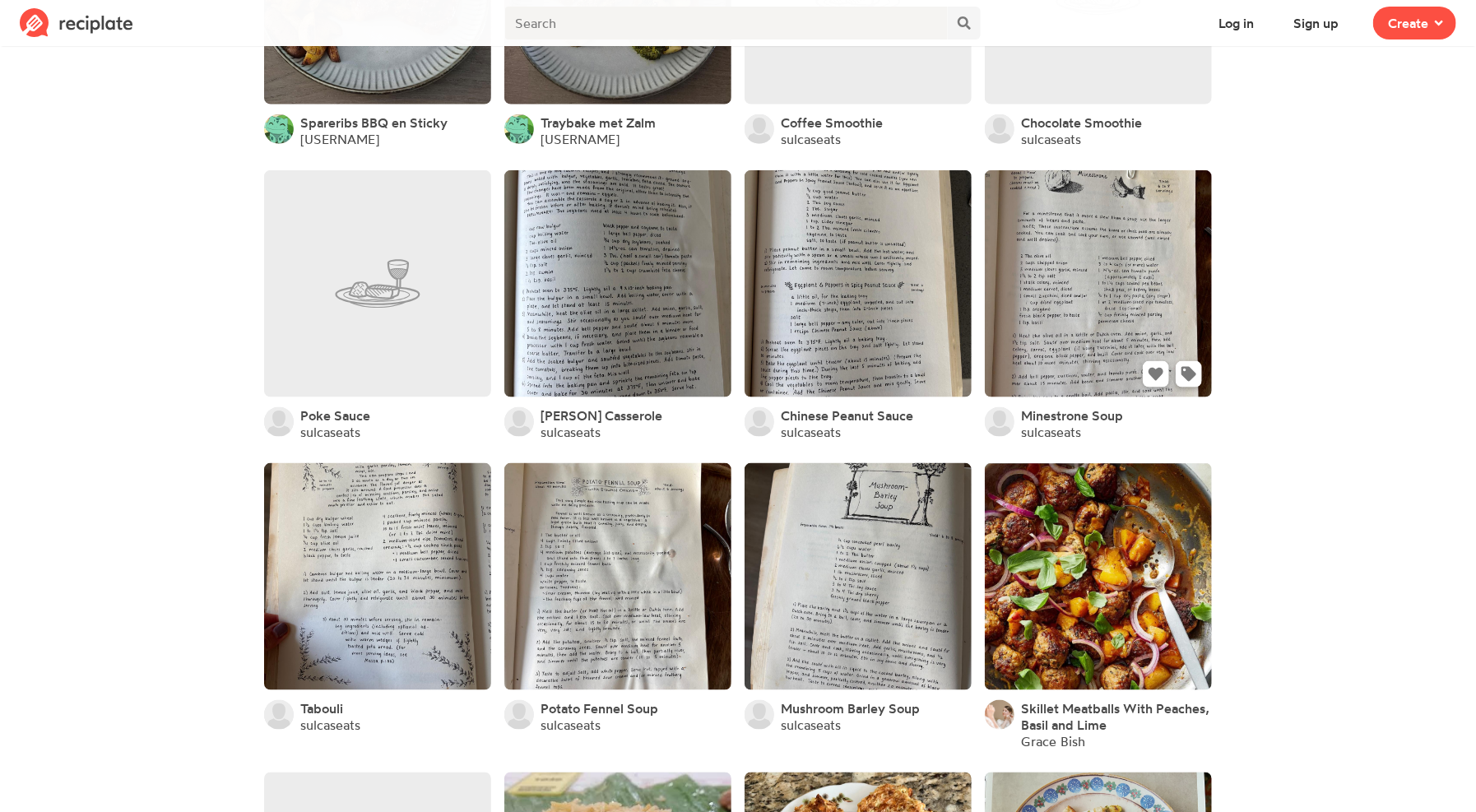 click at bounding box center (1098, 284) 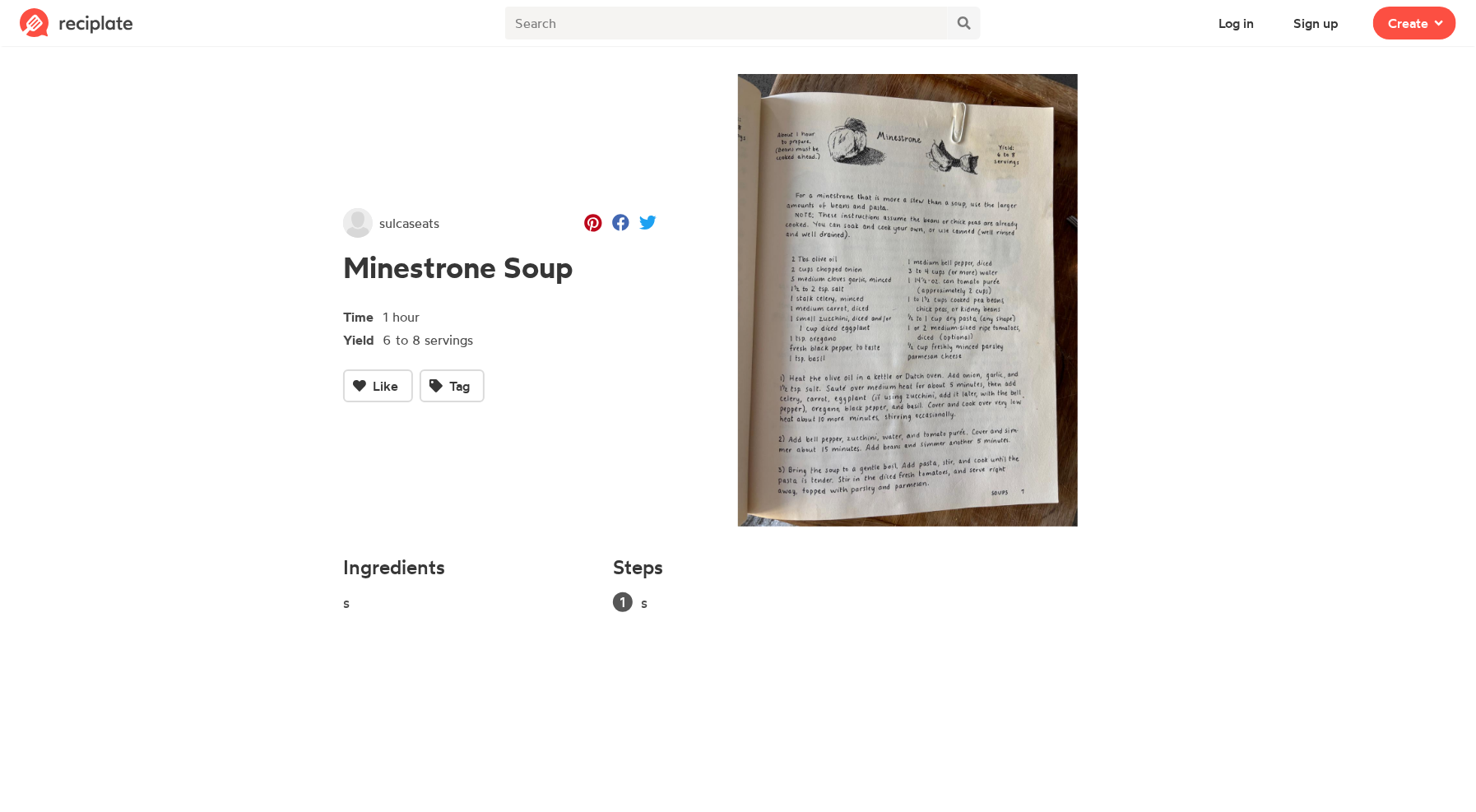 click on "sulcaseats" at bounding box center (409, 223) 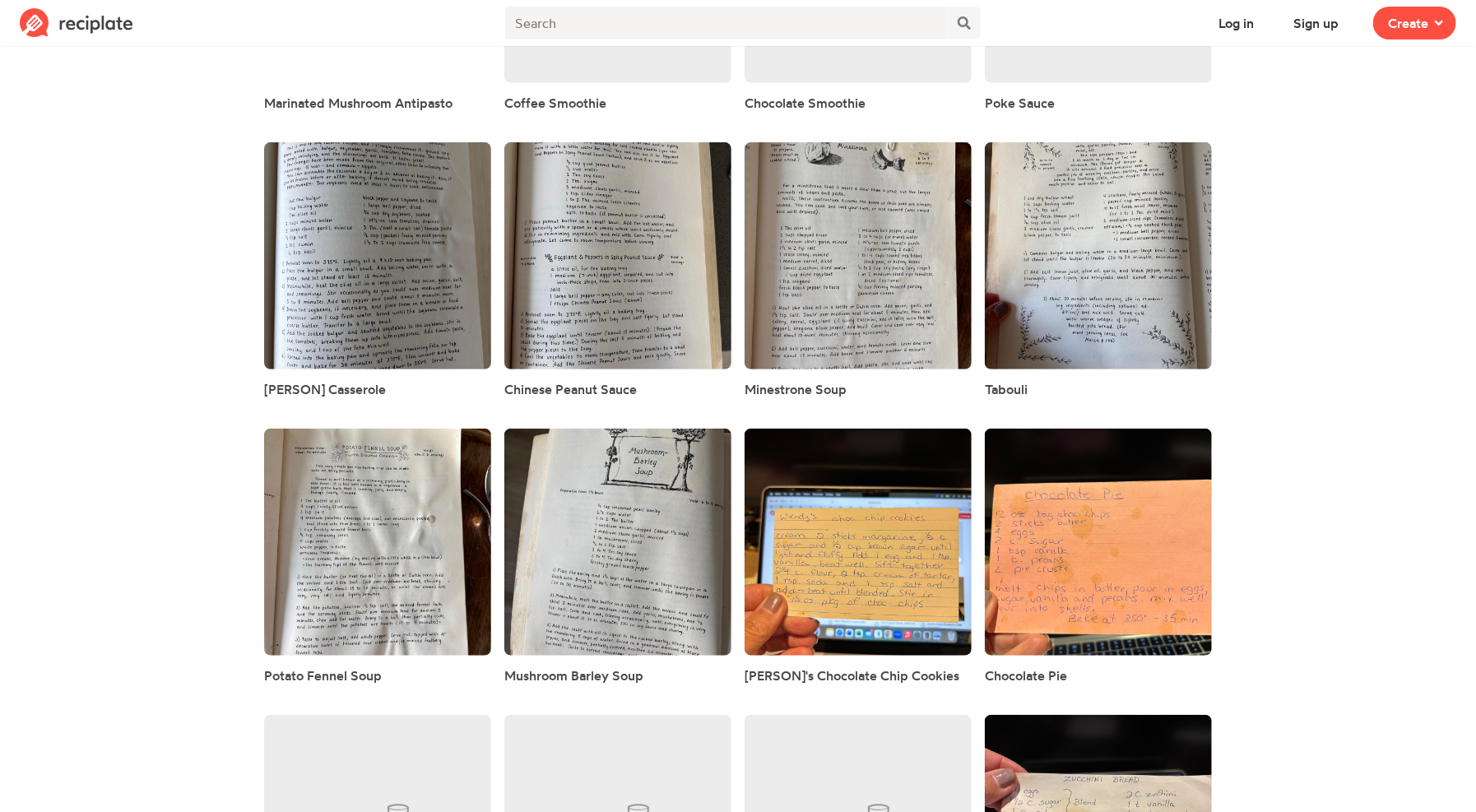 scroll, scrollTop: 548, scrollLeft: 0, axis: vertical 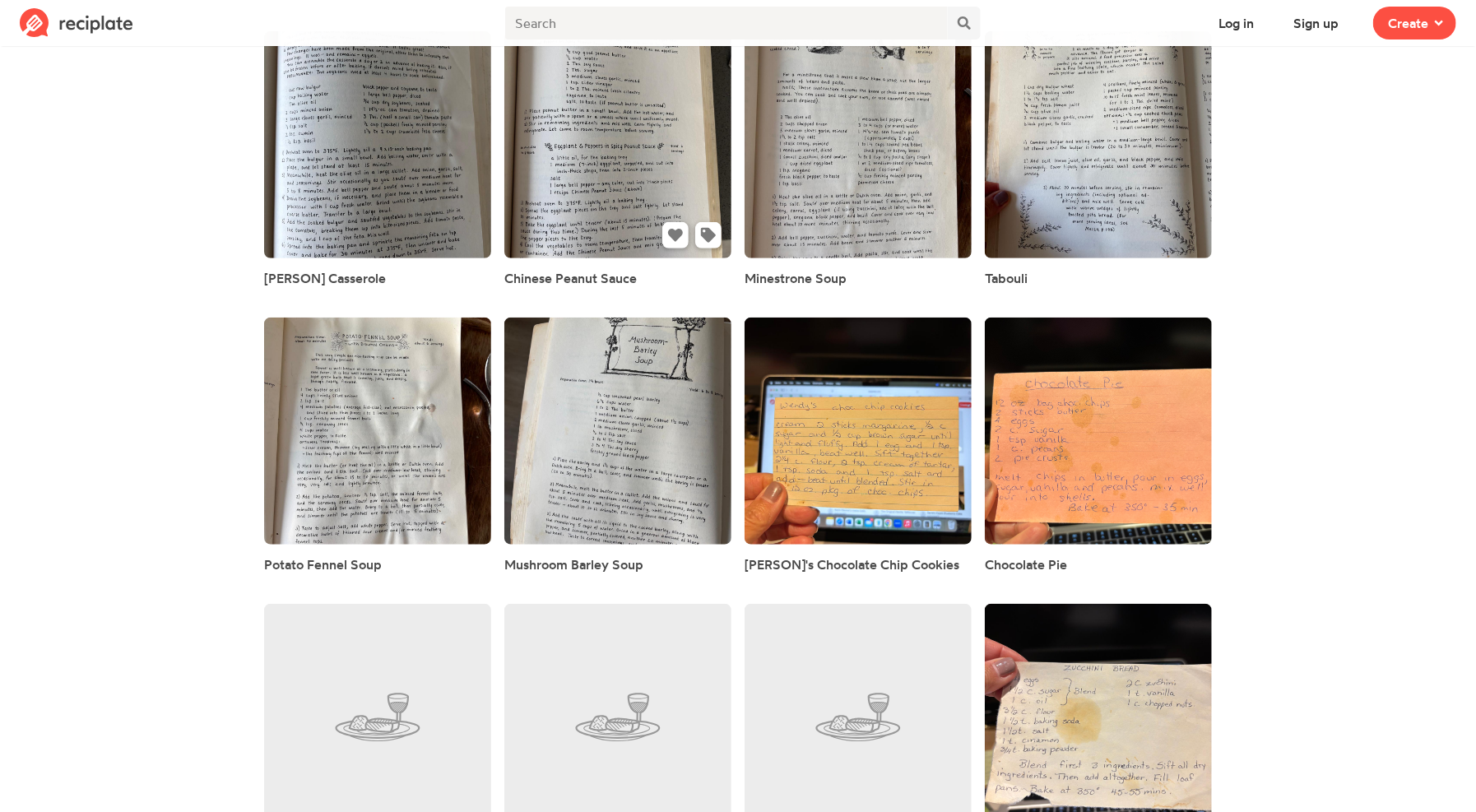 click at bounding box center [618, 145] 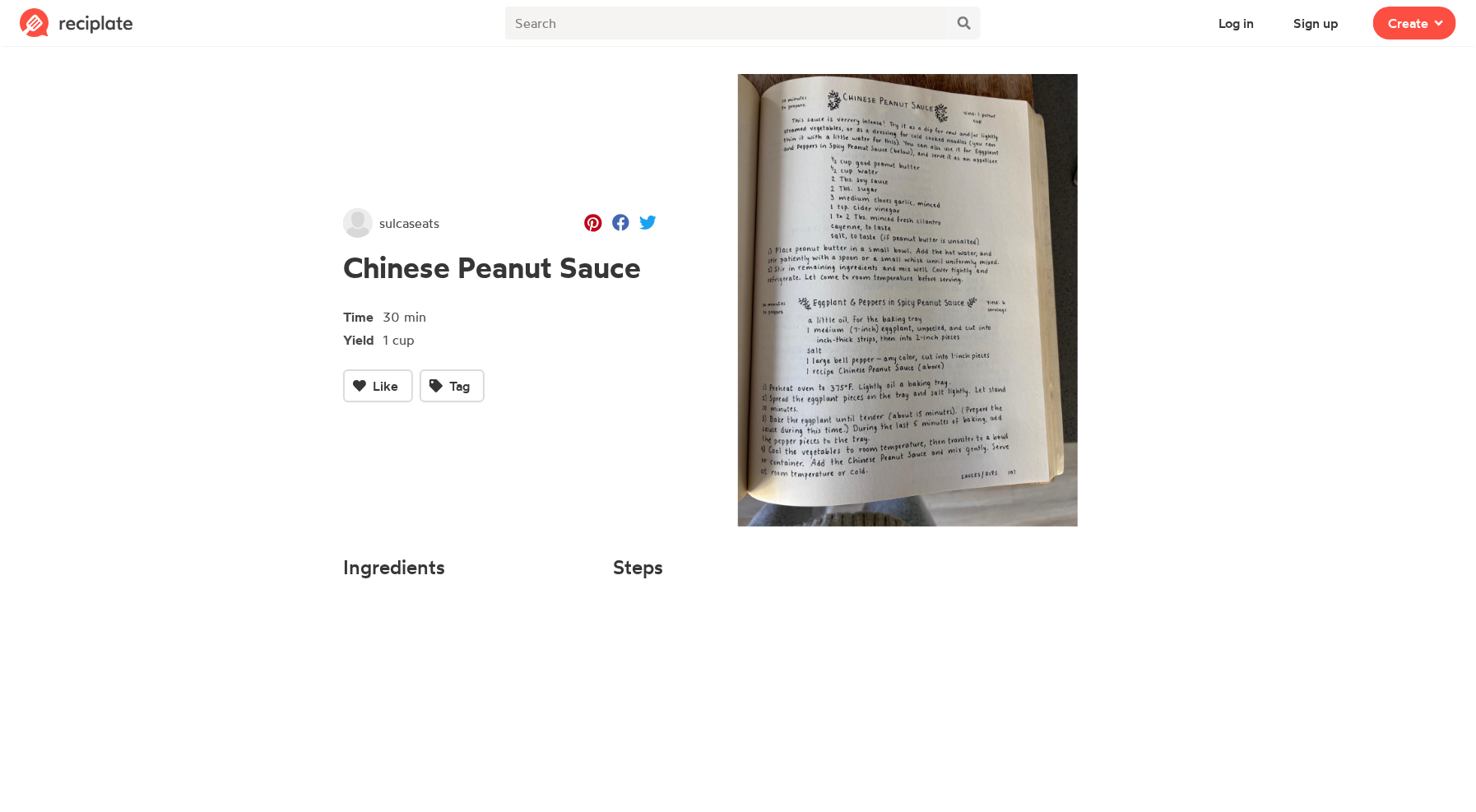 scroll, scrollTop: 0, scrollLeft: 0, axis: both 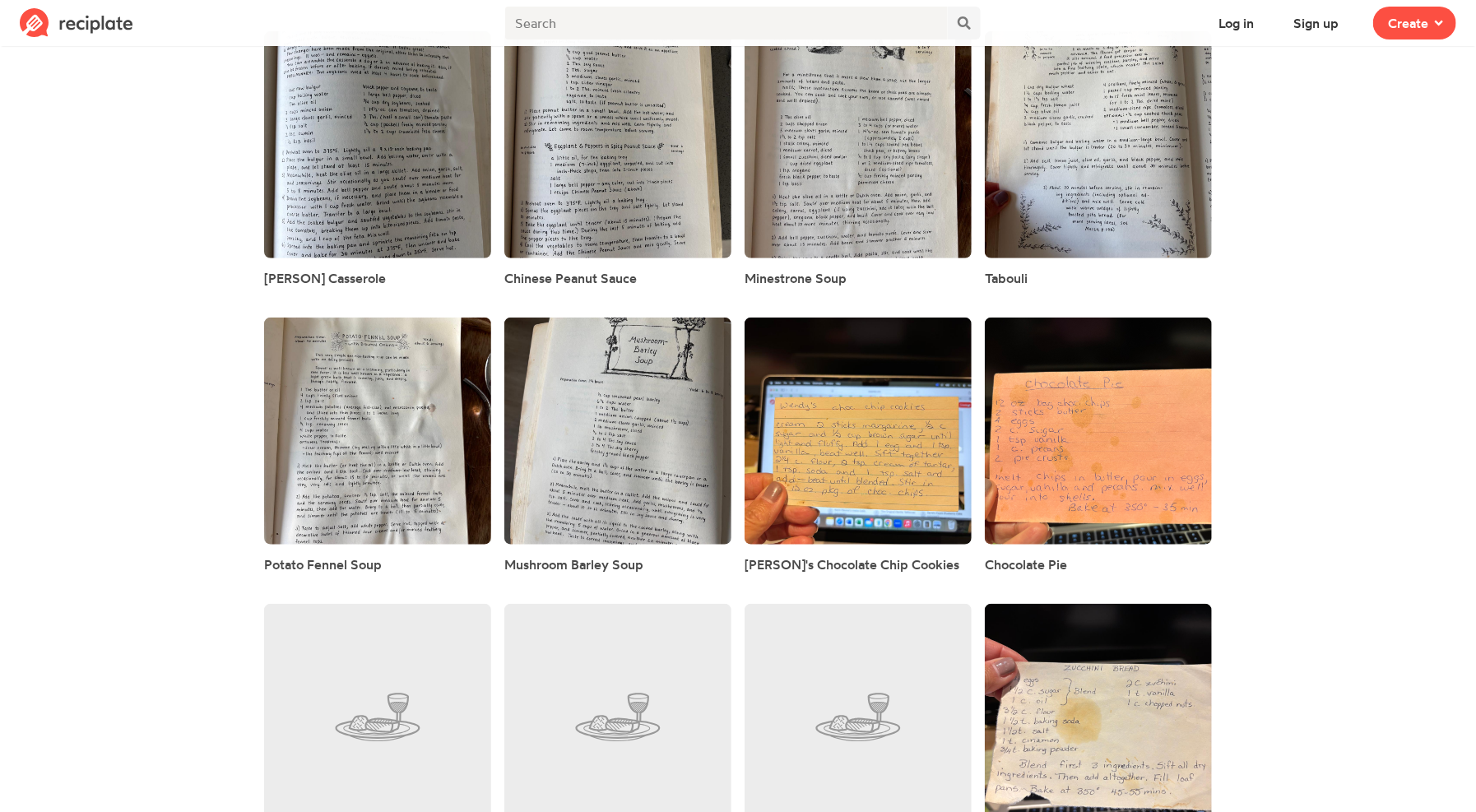 click at bounding box center (77, 23) 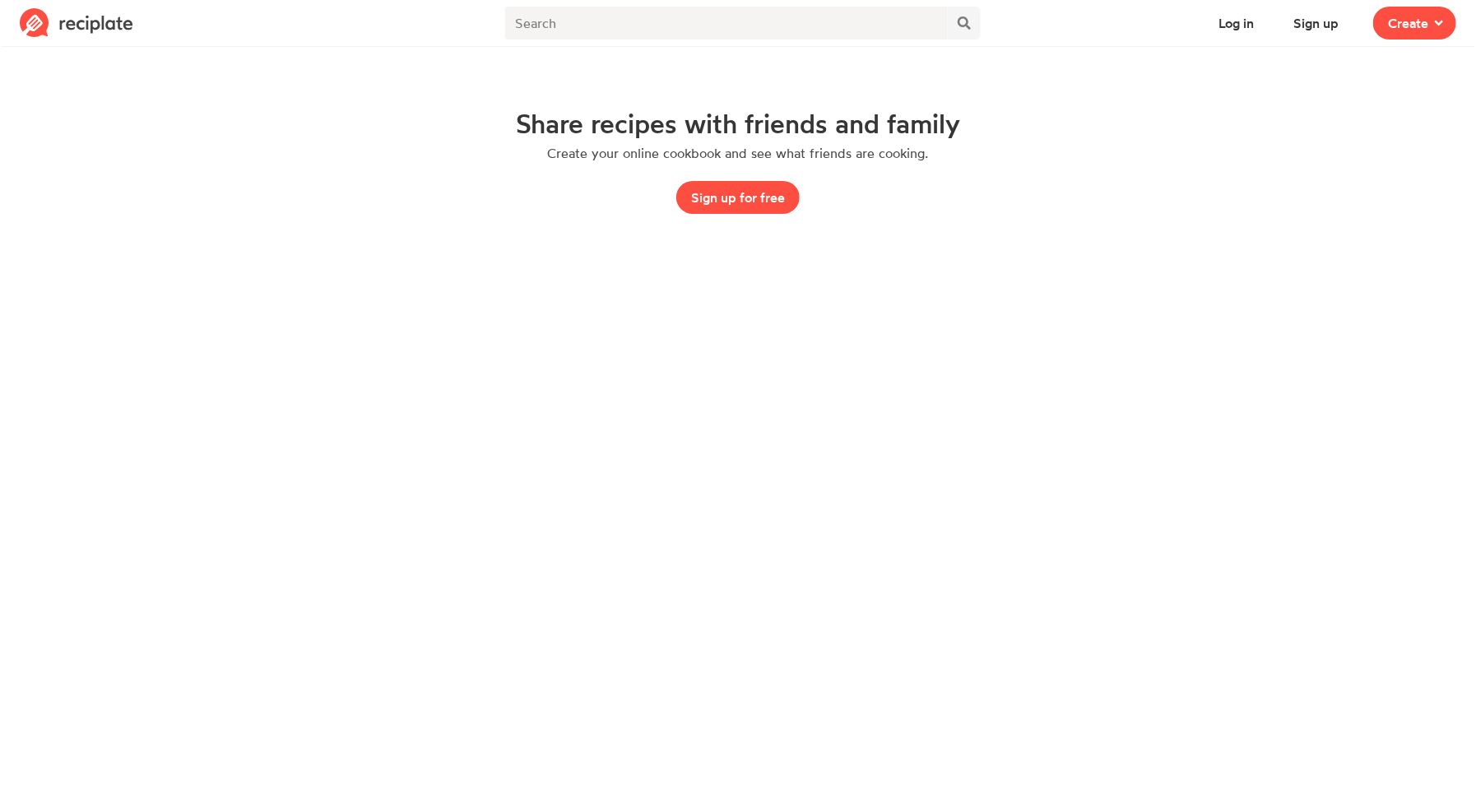 scroll, scrollTop: 0, scrollLeft: 0, axis: both 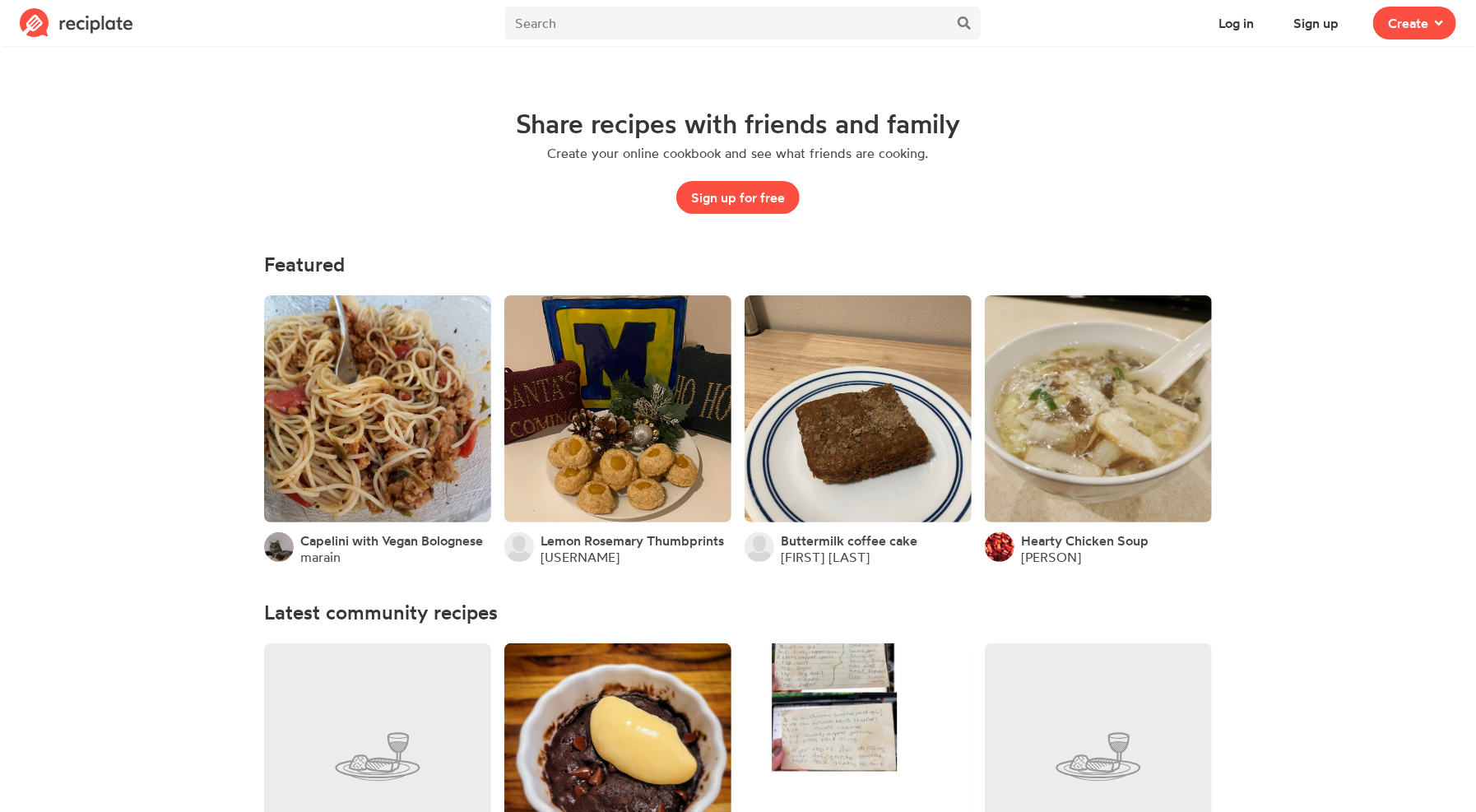 click at bounding box center [77, 23] 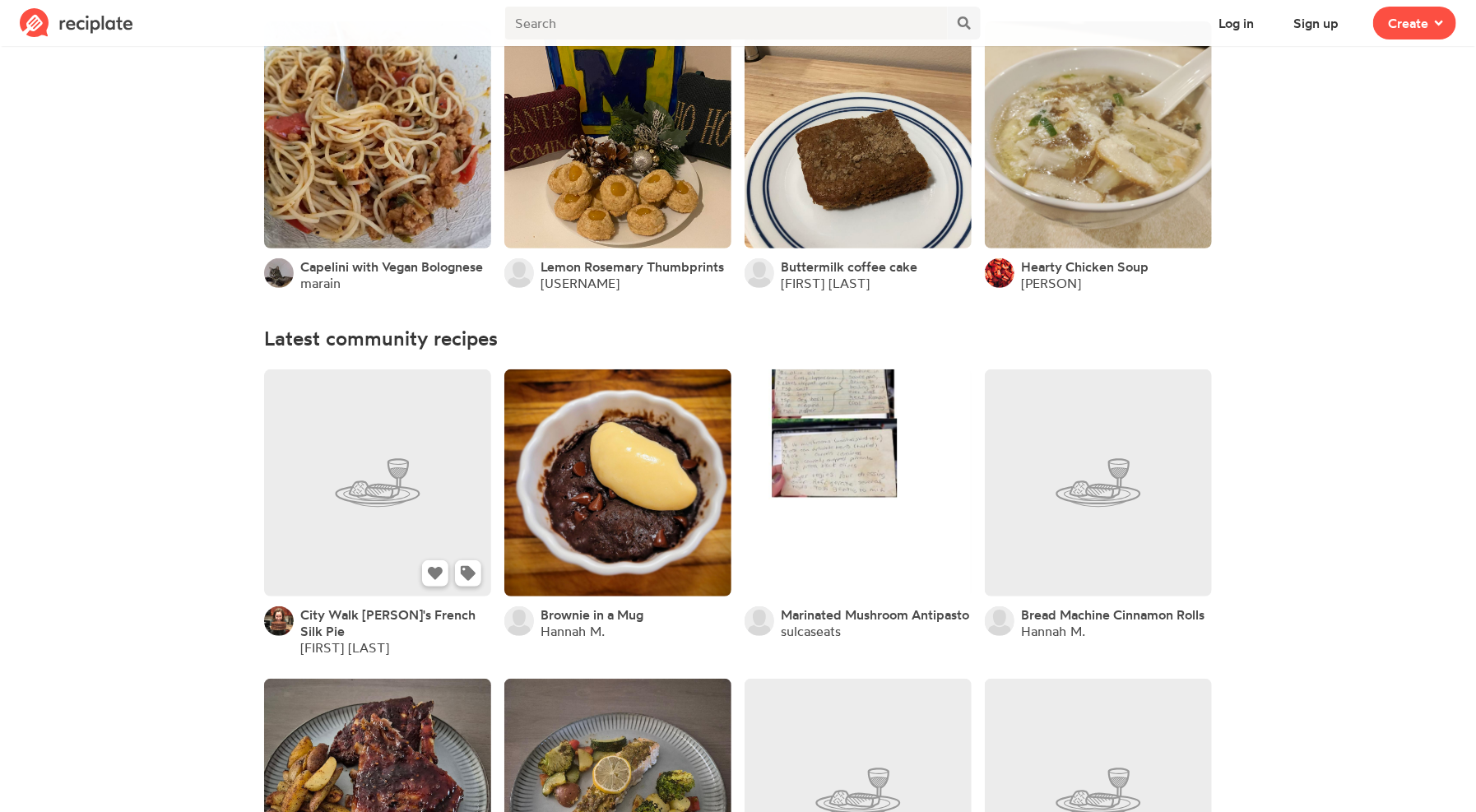 click at bounding box center [378, 483] 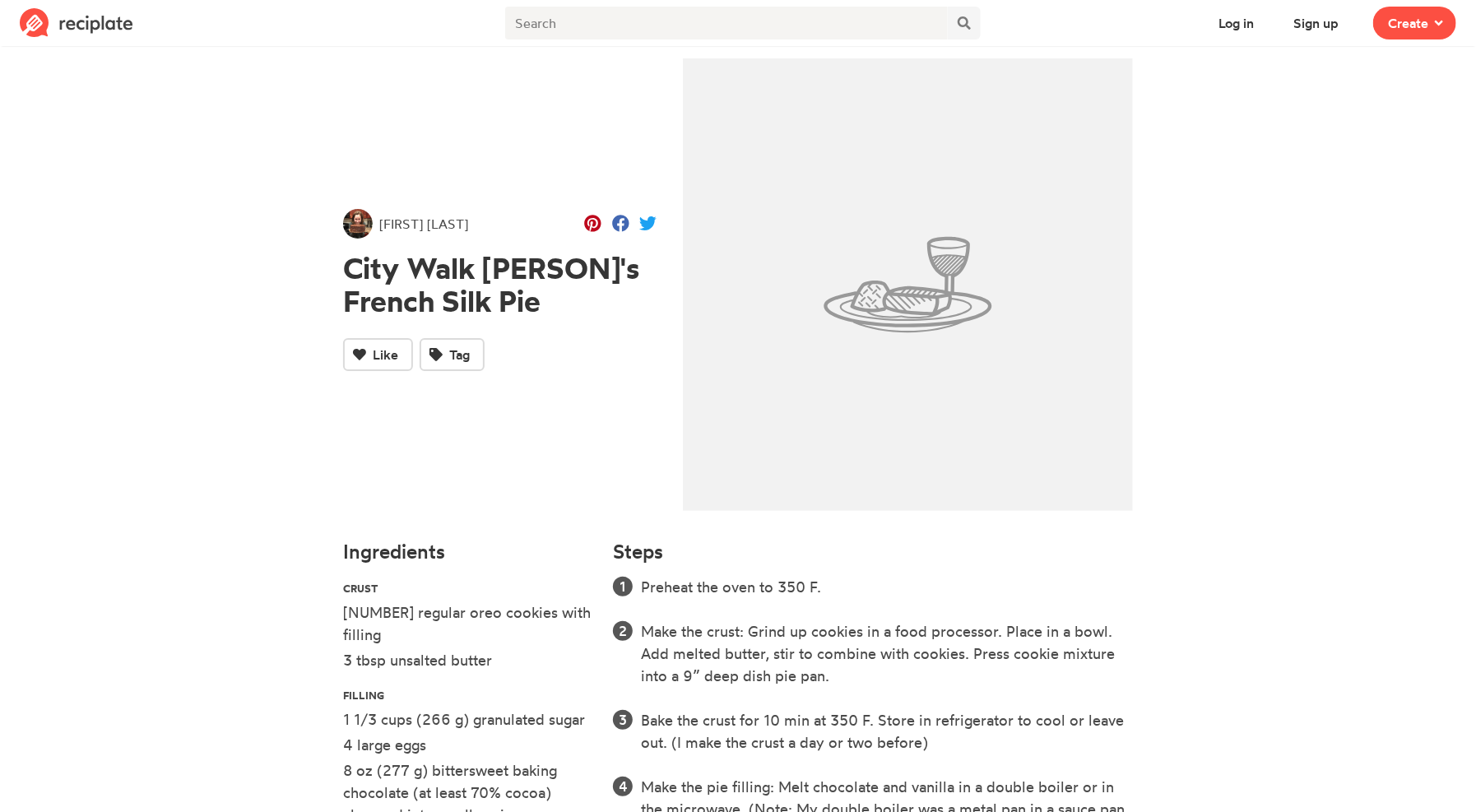 scroll, scrollTop: 0, scrollLeft: 0, axis: both 